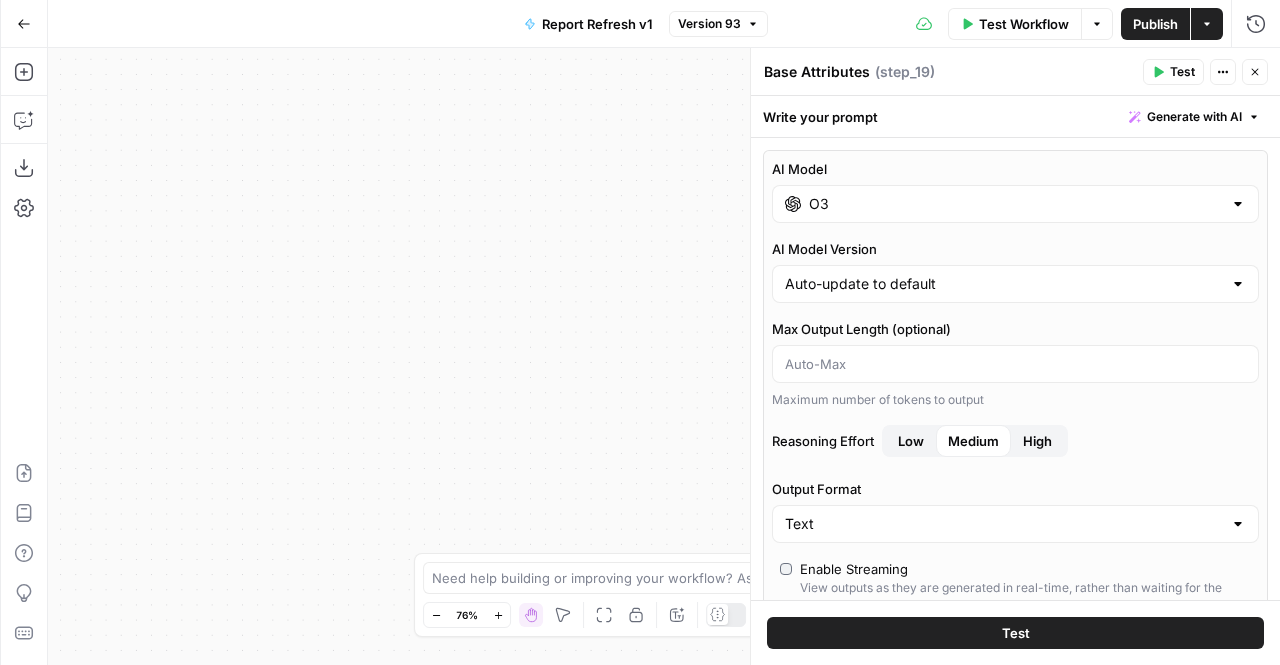 scroll, scrollTop: 0, scrollLeft: 0, axis: both 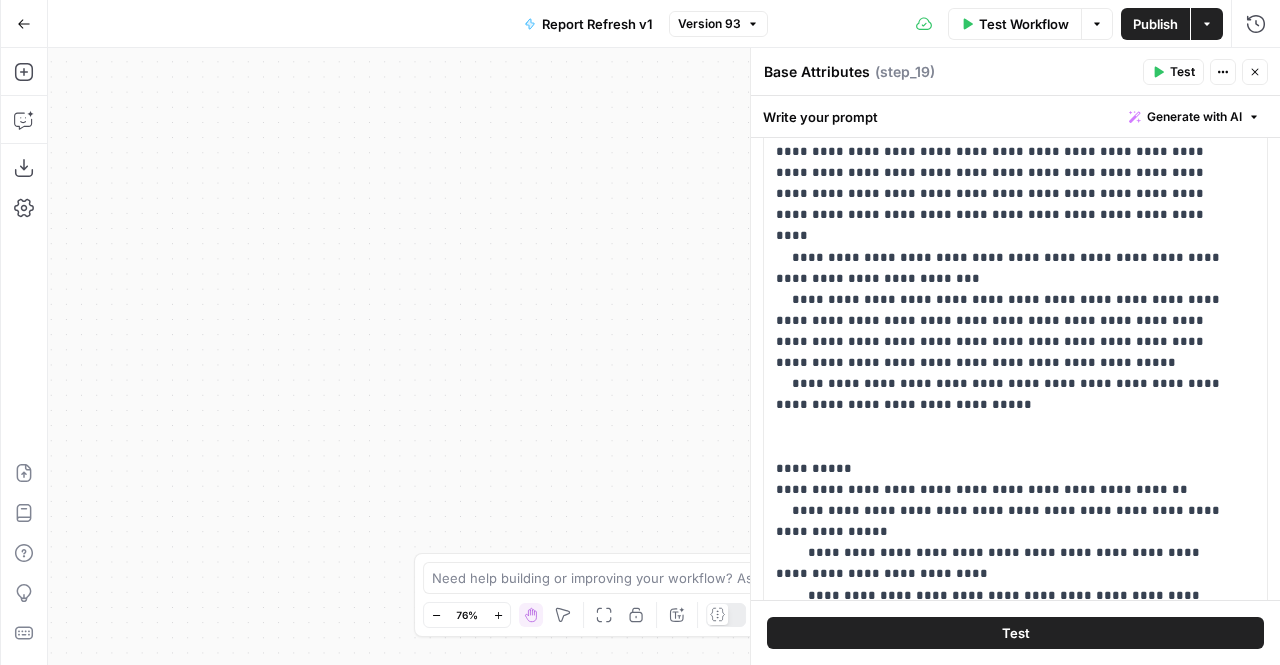 drag, startPoint x: 601, startPoint y: 237, endPoint x: 346, endPoint y: 305, distance: 263.91098 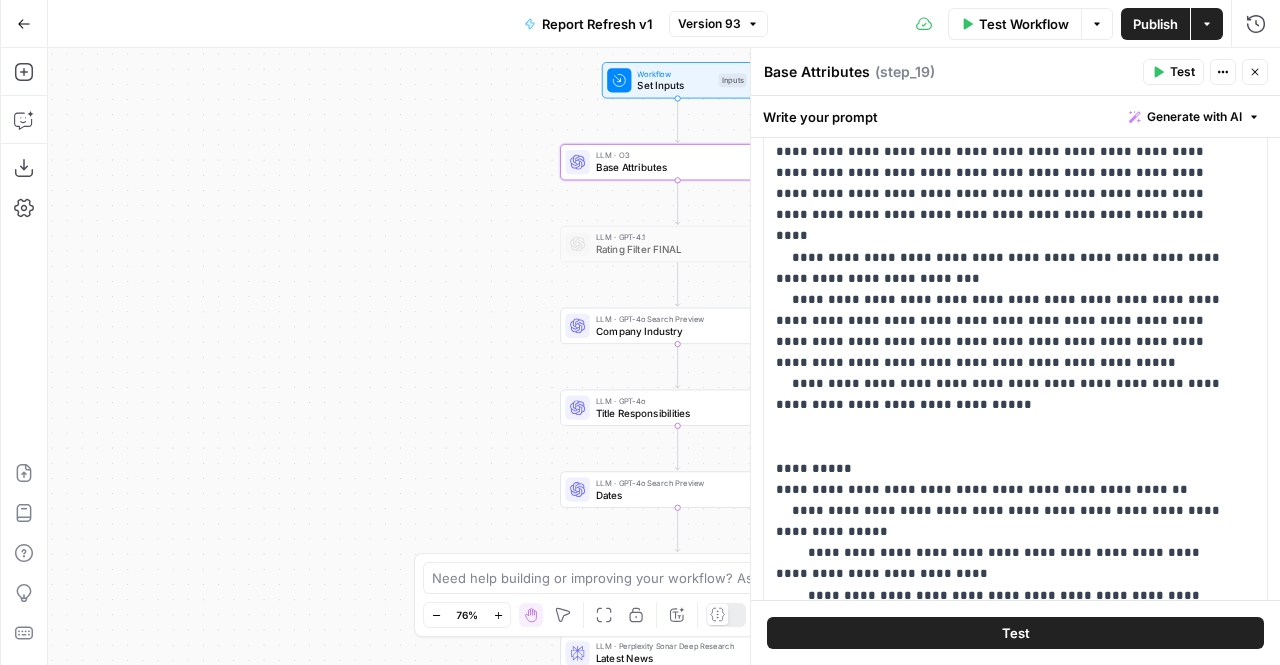 drag, startPoint x: 470, startPoint y: 203, endPoint x: 318, endPoint y: 193, distance: 152.3286 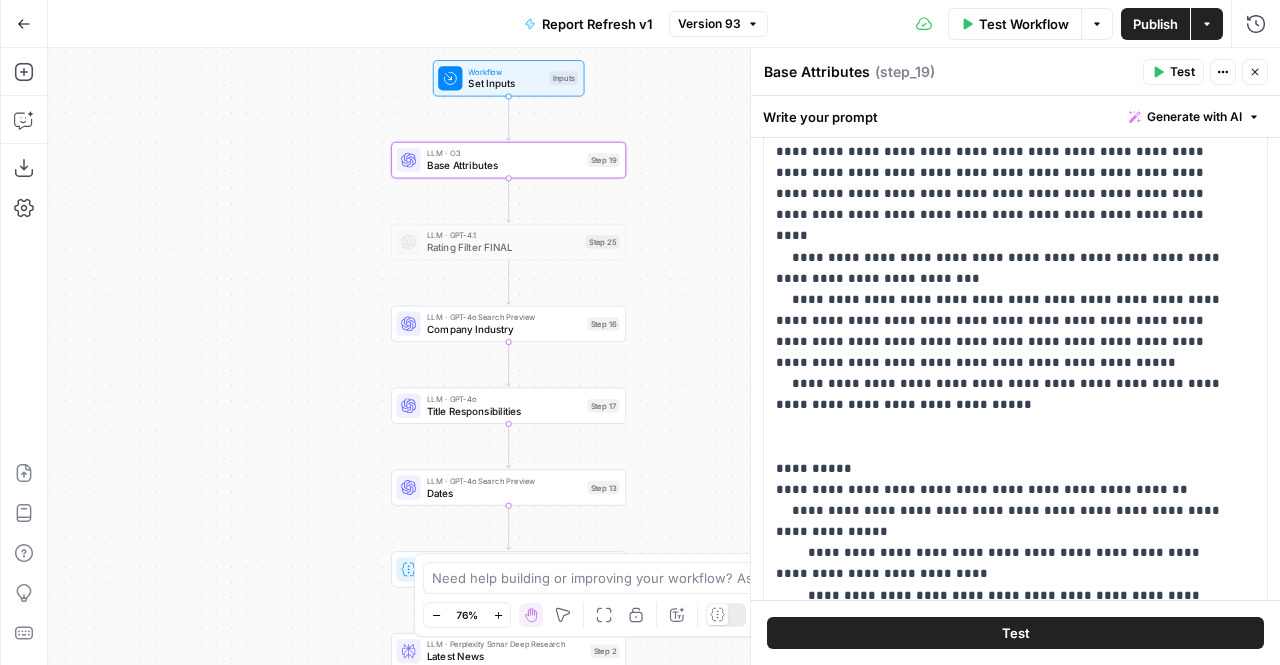 drag, startPoint x: 296, startPoint y: 221, endPoint x: 276, endPoint y: 227, distance: 20.880613 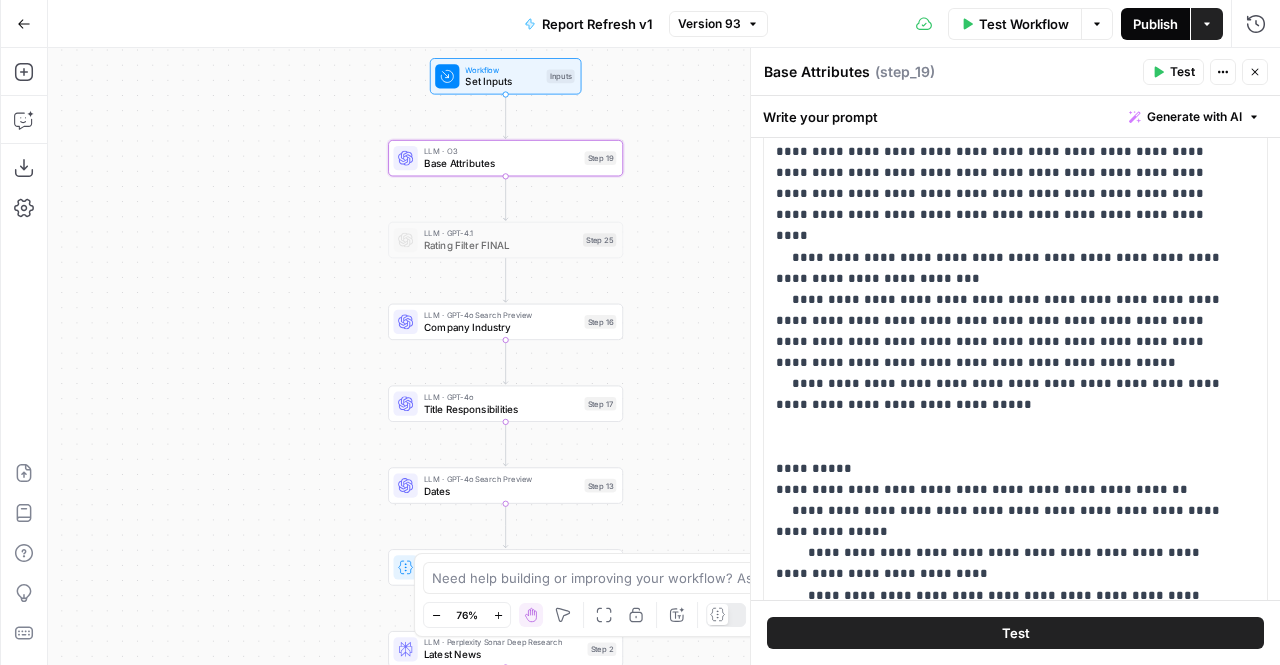click on "Publish" at bounding box center [1155, 24] 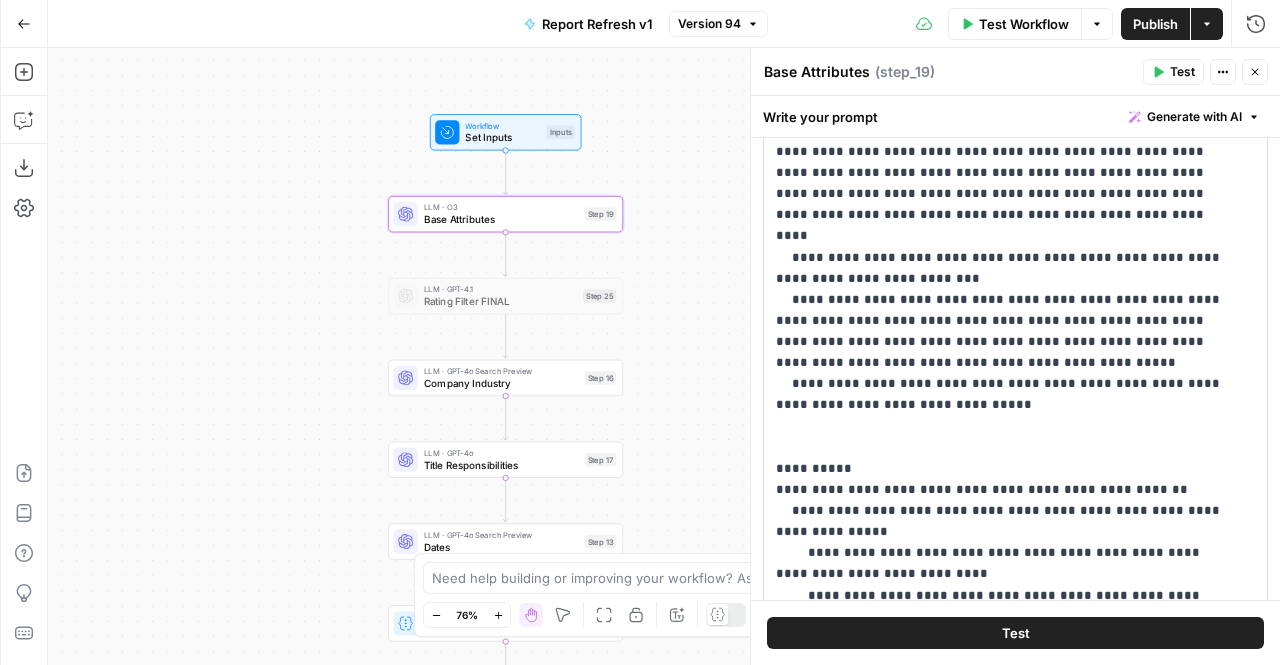 scroll, scrollTop: 0, scrollLeft: 0, axis: both 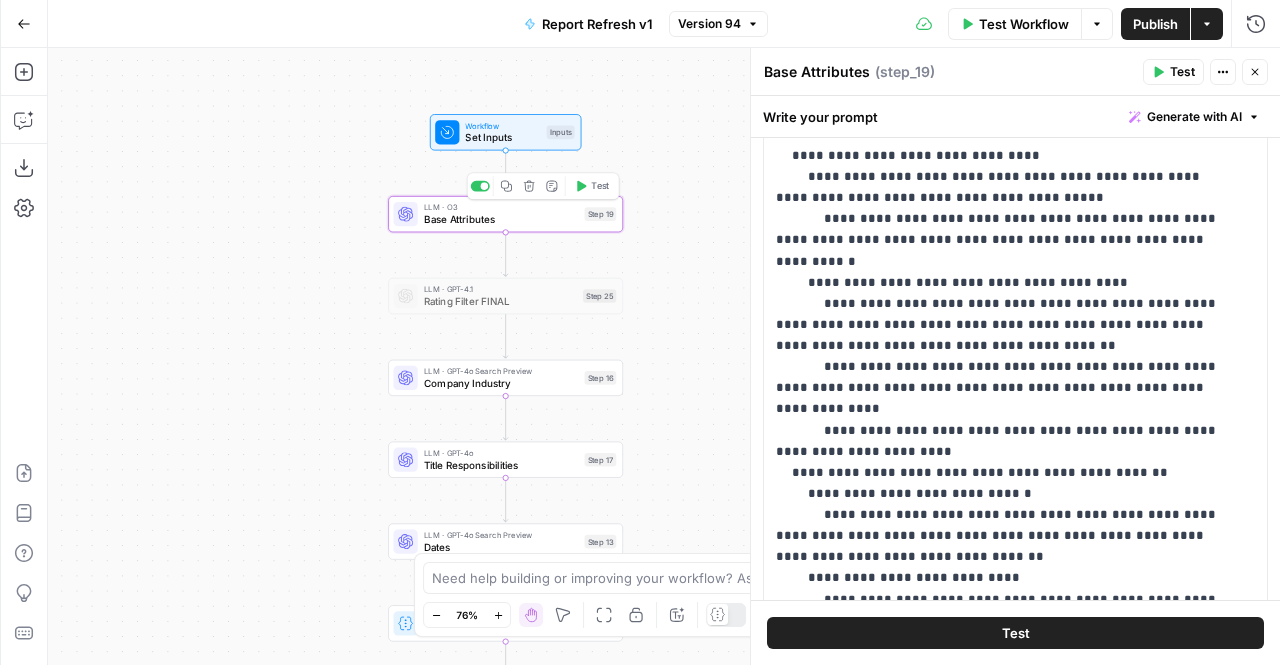 click on "Base Attributes" at bounding box center [501, 219] 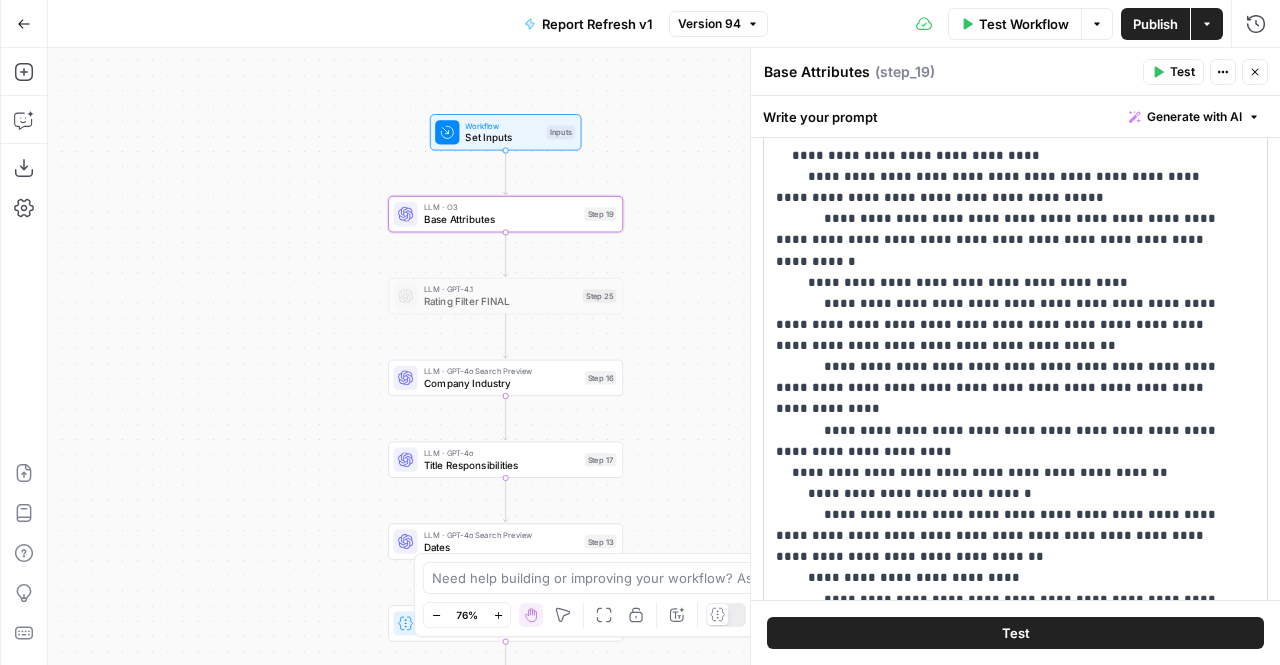 scroll, scrollTop: 0, scrollLeft: 0, axis: both 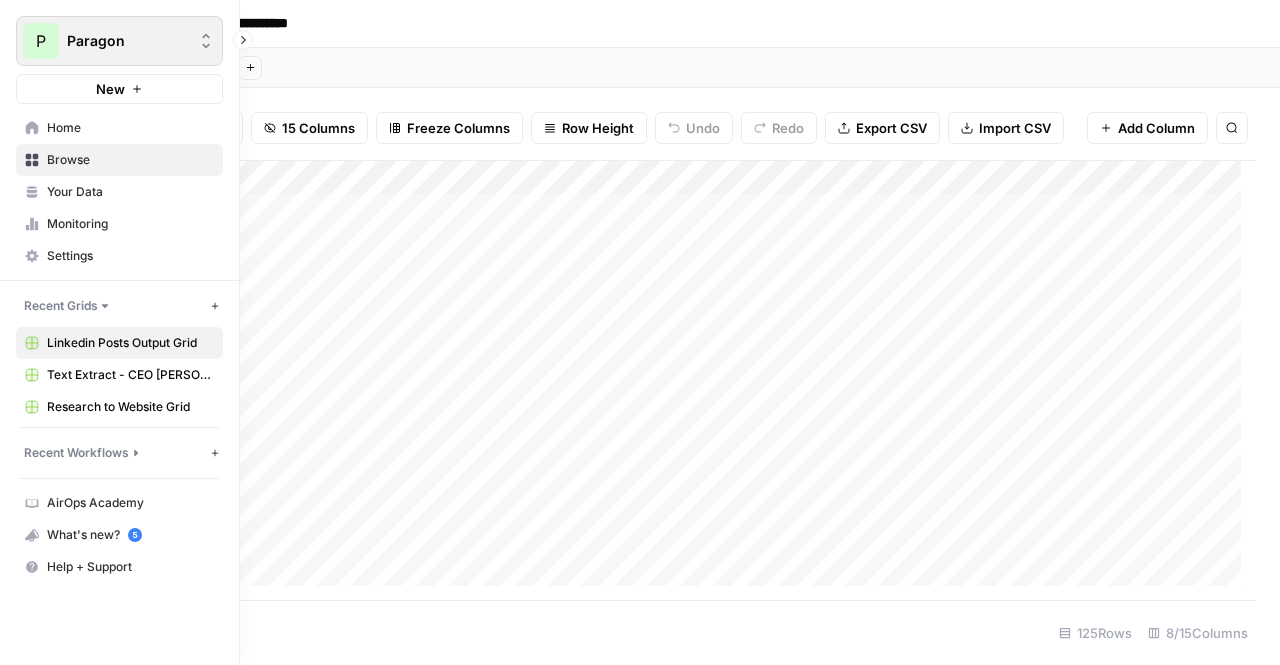 click on "Paragon" at bounding box center (127, 41) 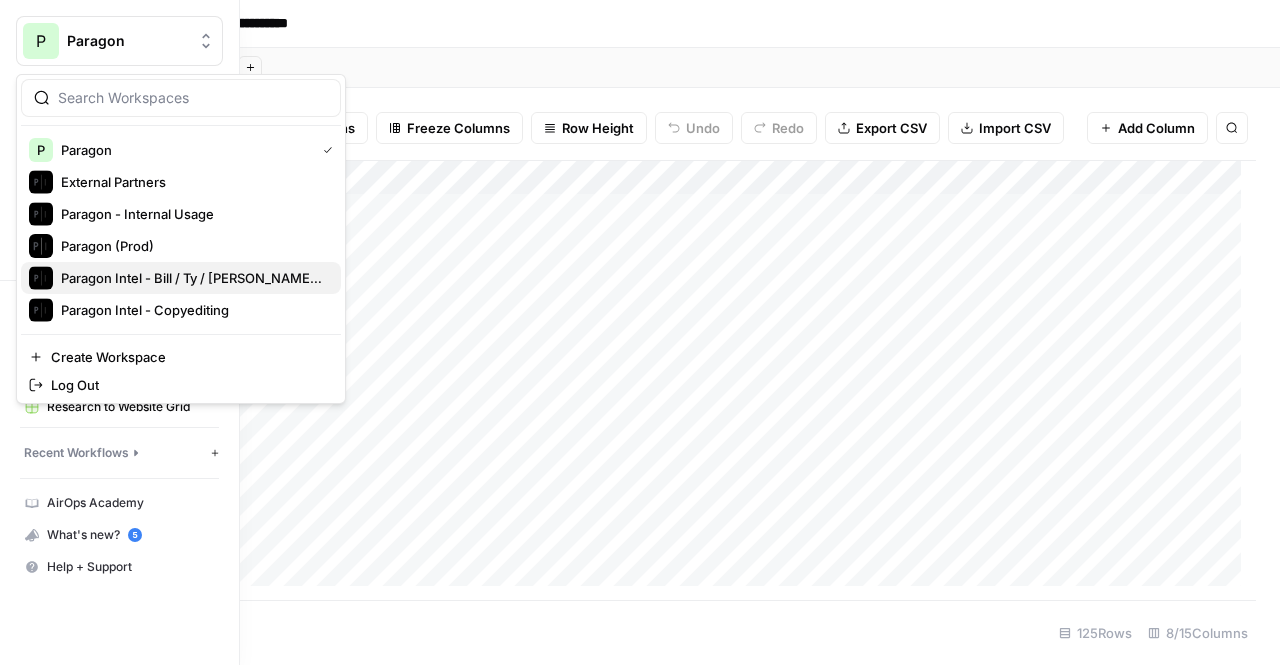 click on "Paragon Intel - Bill / Ty / [PERSON_NAME] R&D" at bounding box center [193, 278] 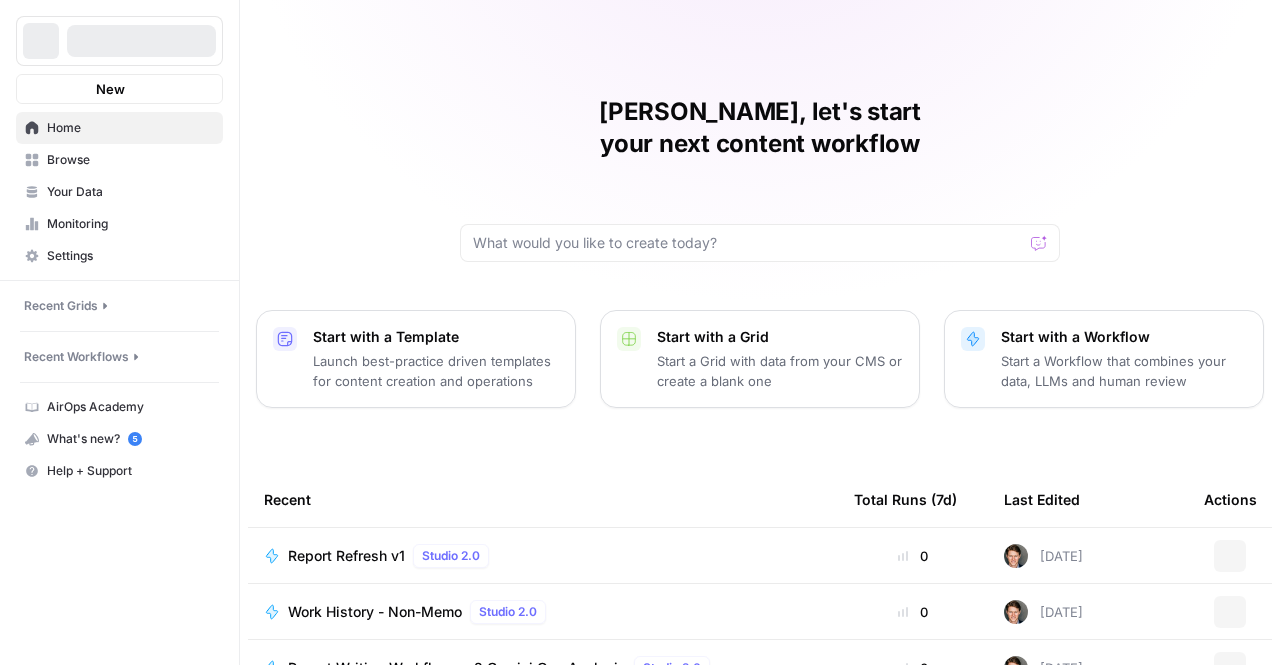 scroll, scrollTop: 0, scrollLeft: 0, axis: both 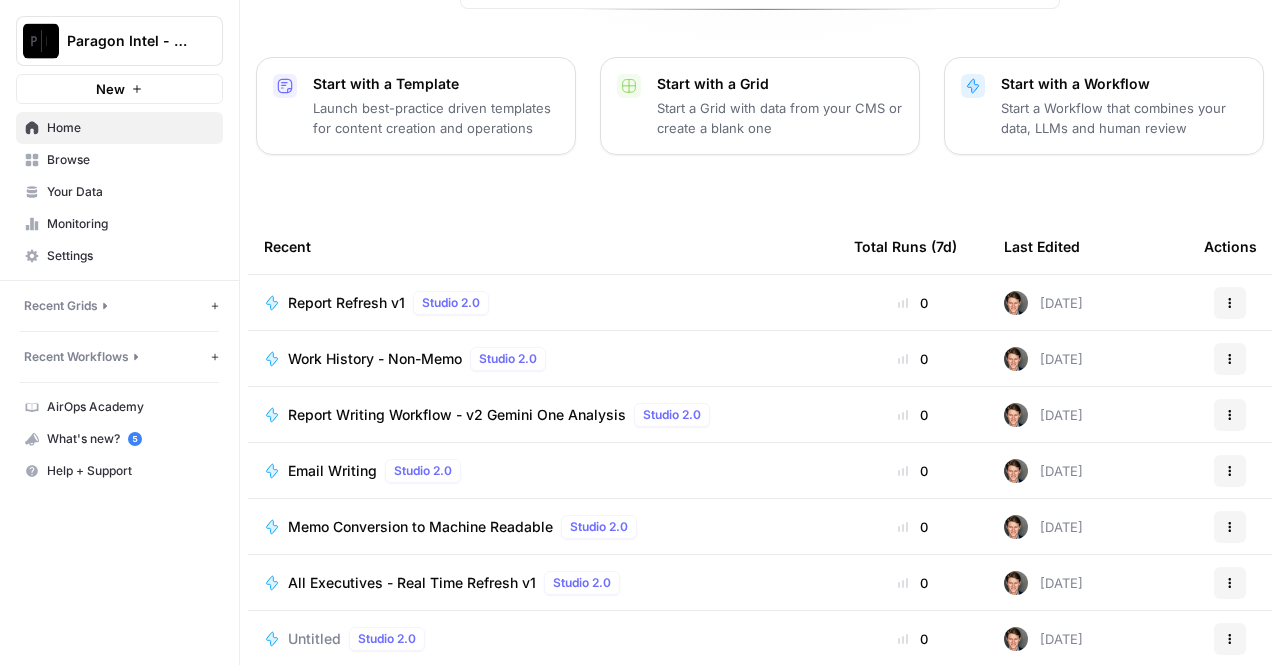 click on "All Executives - Real Time Refresh v1" at bounding box center [412, 583] 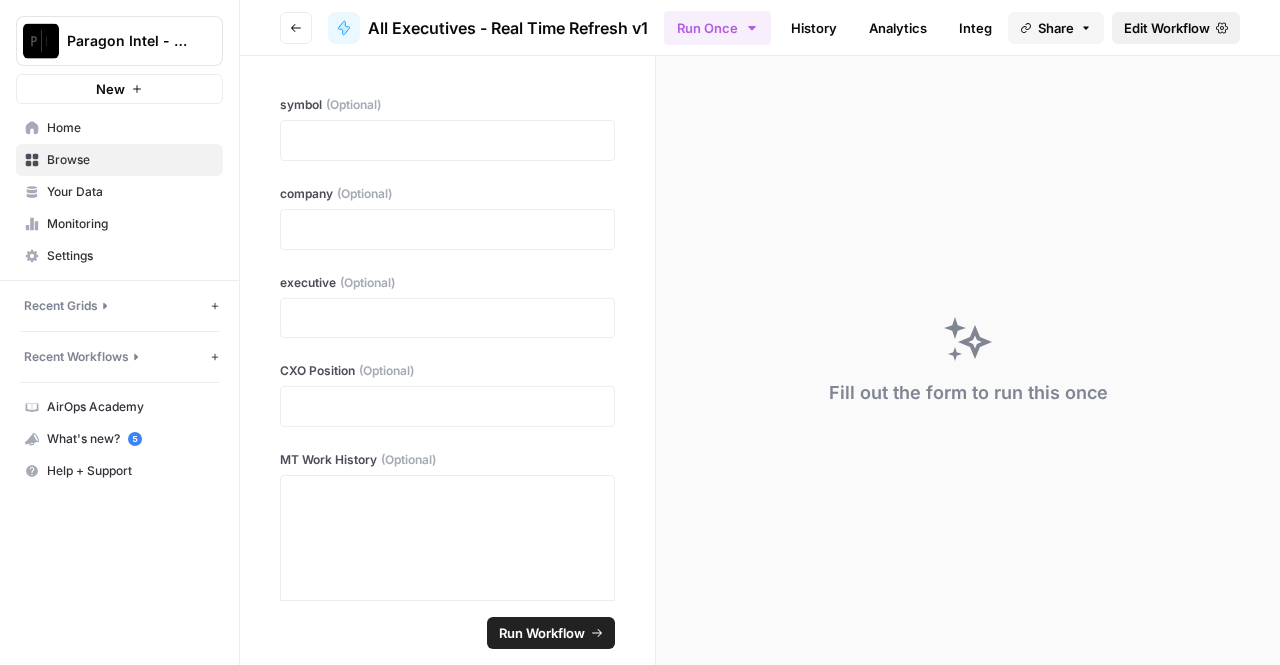 click on "Edit Workflow" at bounding box center [1167, 28] 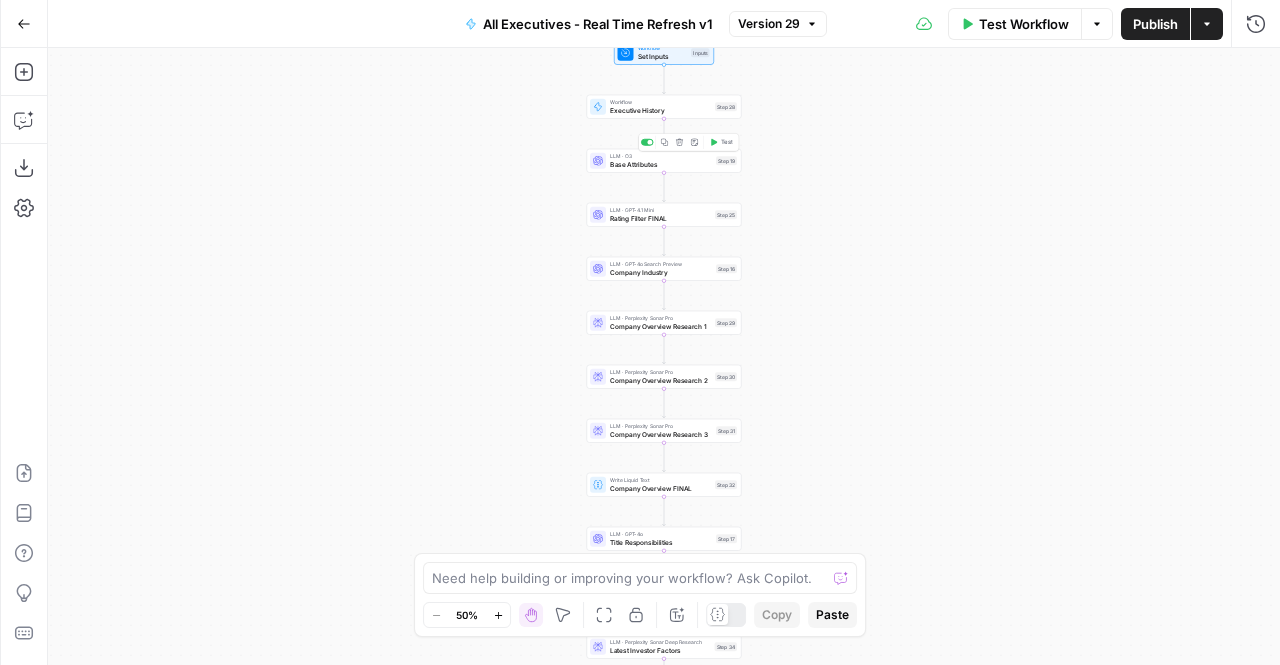 click on "LLM · O3" at bounding box center [661, 156] 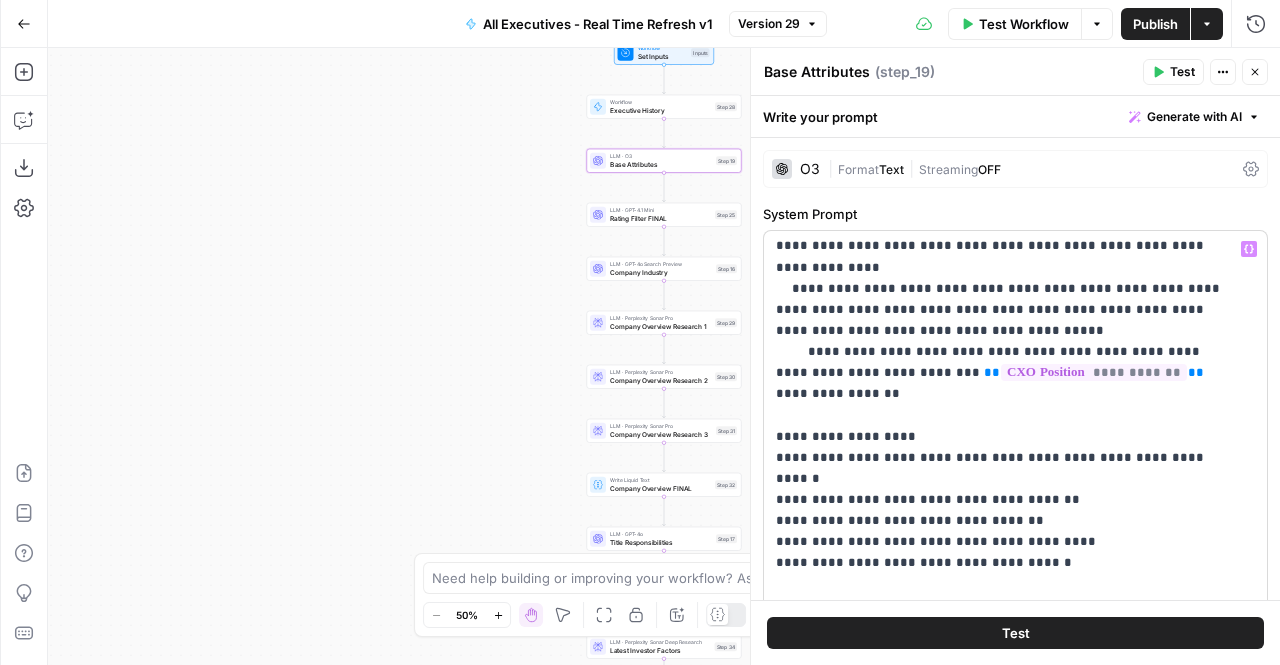 scroll, scrollTop: 0, scrollLeft: 0, axis: both 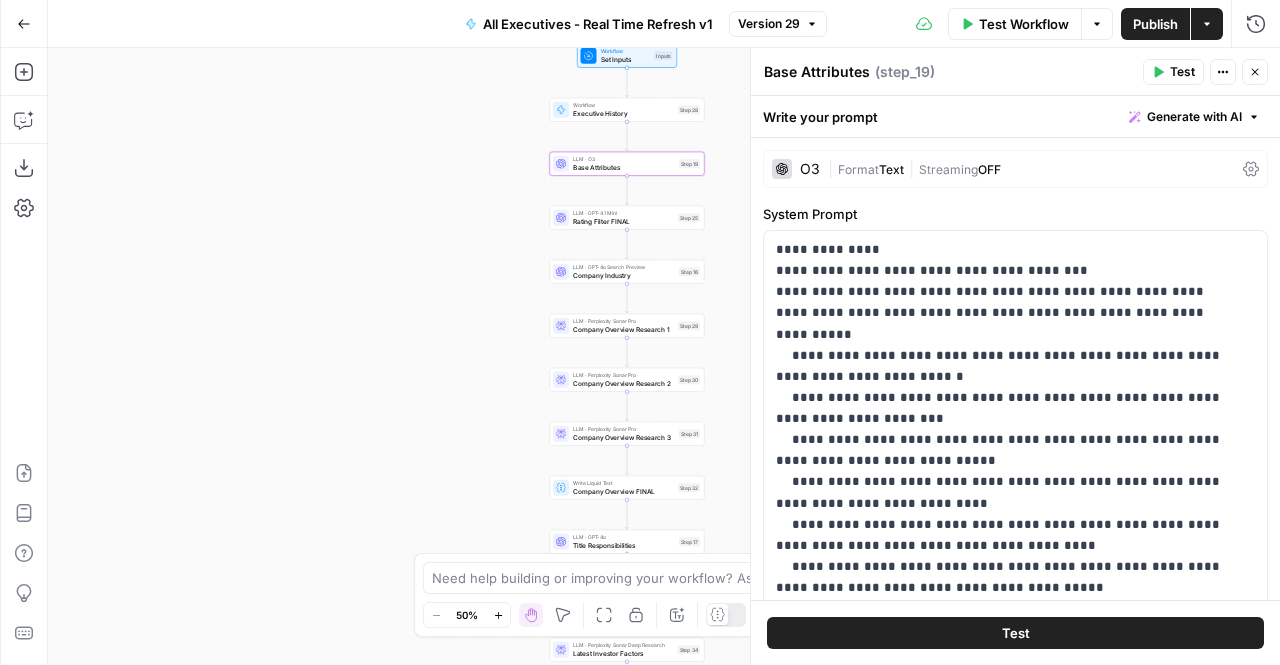 drag, startPoint x: 539, startPoint y: 221, endPoint x: 448, endPoint y: 224, distance: 91.04944 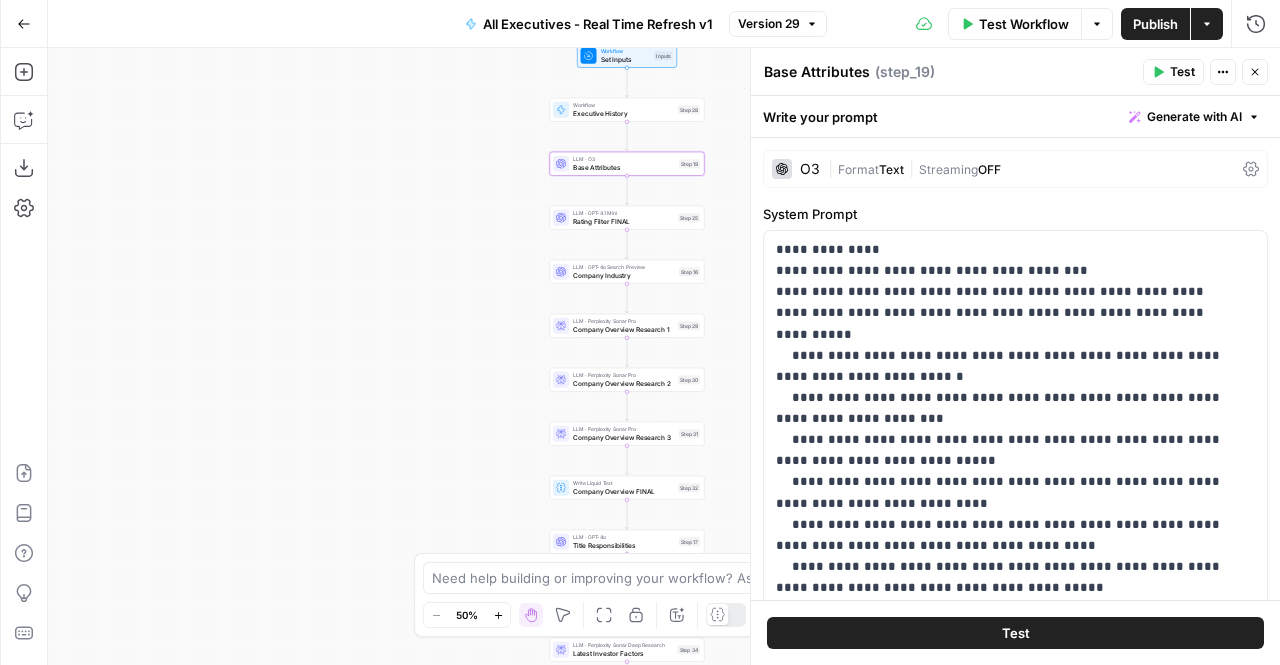 click on "Workflow Set Inputs Inputs Workflow Executive History Step 28 LLM · O3 Base Attributes Step 19 LLM · GPT-4.1 Mini Rating Filter FINAL Step 25 LLM · GPT-4o Search Preview Company Industry Step 16 LLM · Perplexity Sonar Pro Company Overview Research 1 Step 29 LLM · Perplexity Sonar Pro Company Overview Research 2 Step 30 LLM · Perplexity Sonar Pro Company Overview Research 3 Step 31 Write Liquid Text Company Overview FINAL Step 32 LLM · GPT-4o Title Responsibilities Step 17 Write Liquid Text Materiality Step 22 LLM · Perplexity Sonar Deep Research Latest Investor Factors Step 34 LLM · GPT-4.1 Mini Latest Investor Output Step 36 LLM · GPT-4o Search Preview Dates Step 13 LLM · Perplexity Sonar Deep Research Latest News Step 2 LLM · GPT-4.1 Mini Latest News Output Step 3 LLM · O3 Material Filter News  Step 14 LLM · Perplexity Sonar Deep Research Latest Earnings Step 26 LLM · GPT-4.1 Mini Latest Earnings Output Step 27 LLM · O3 Earnings Step 10 LLM · O3 Material Filter Earnings Step 18 LLM · O3" at bounding box center [664, 356] 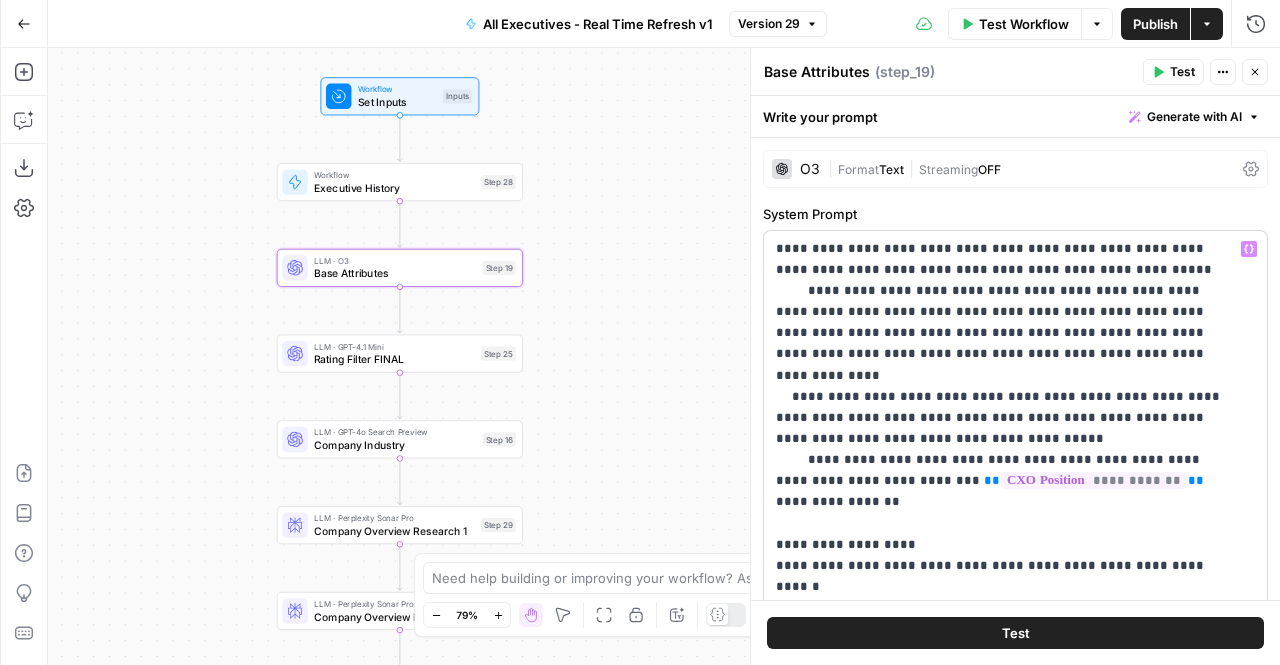 scroll, scrollTop: 912, scrollLeft: 0, axis: vertical 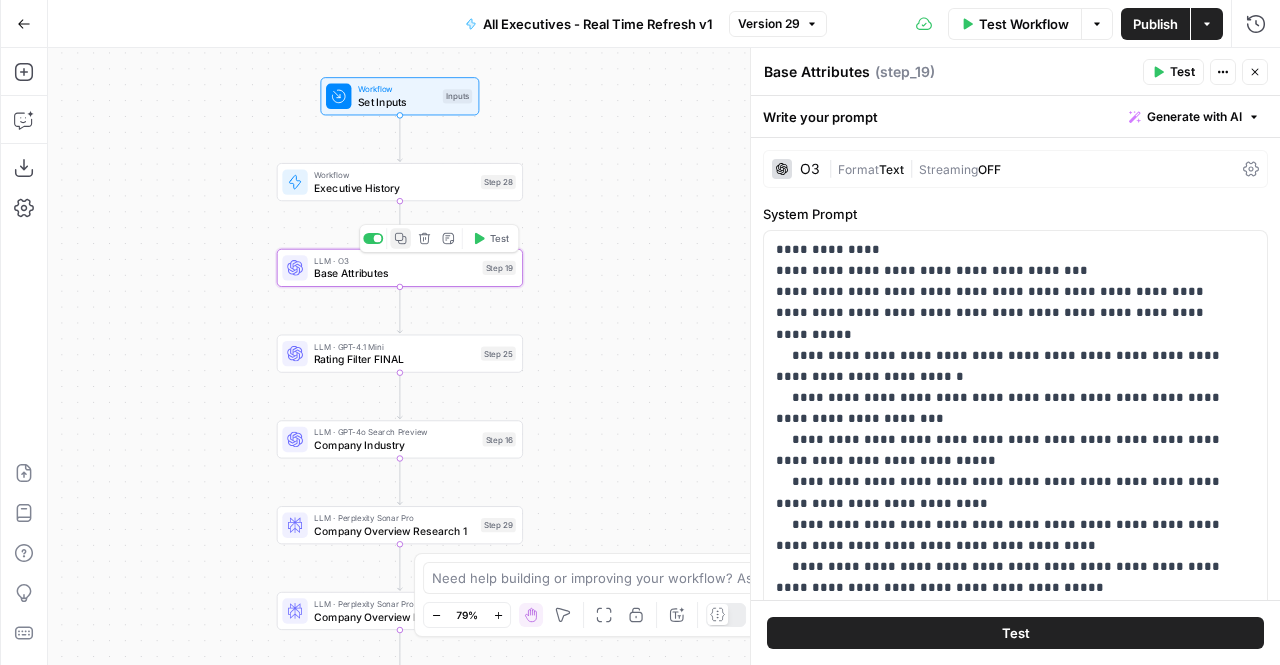 click 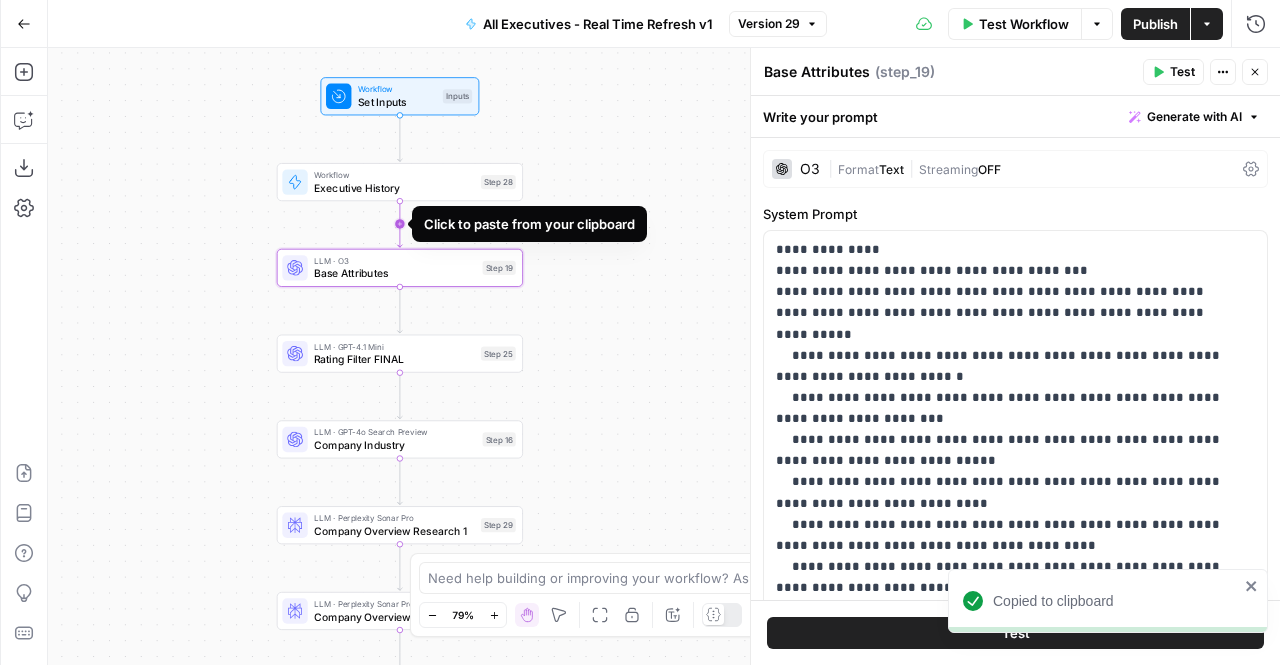click 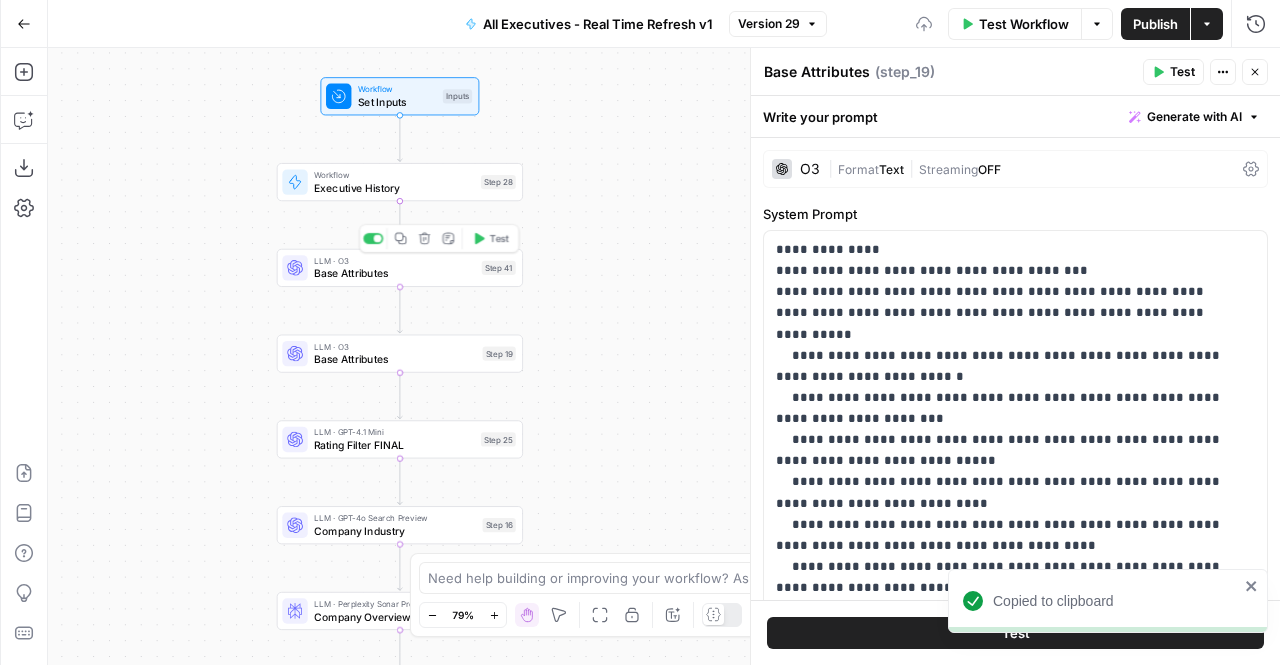 click on "LLM · O3" at bounding box center [394, 260] 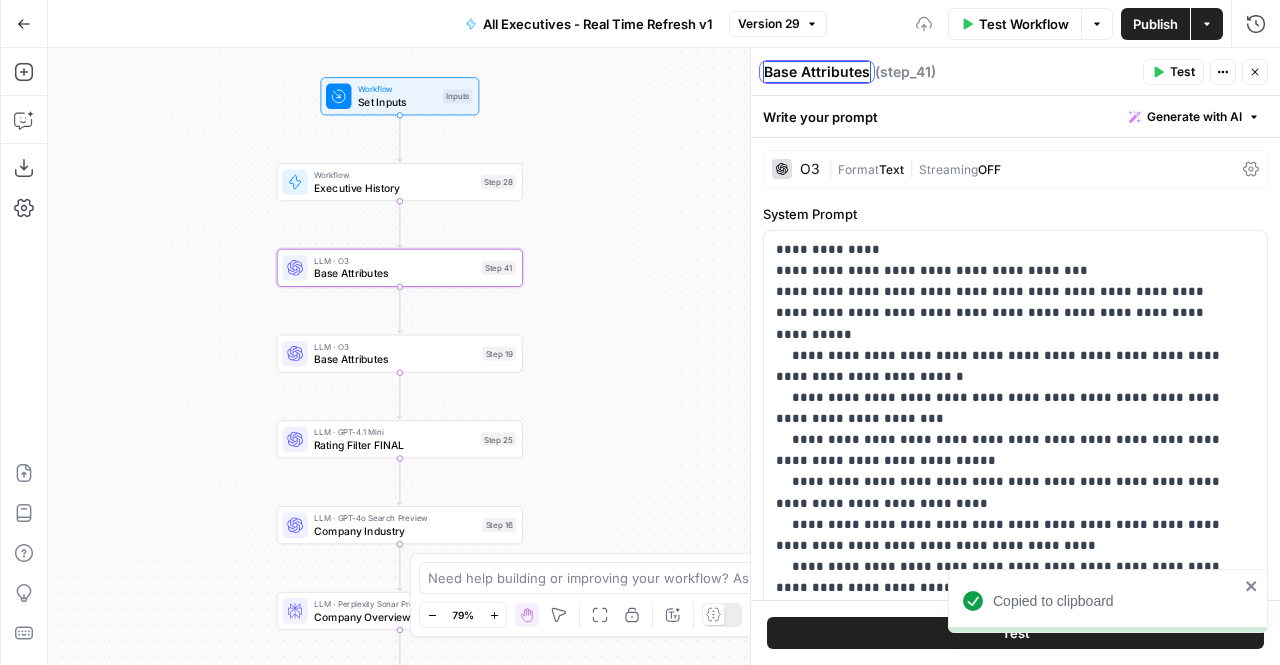 click on "Base Attributes" at bounding box center [817, 72] 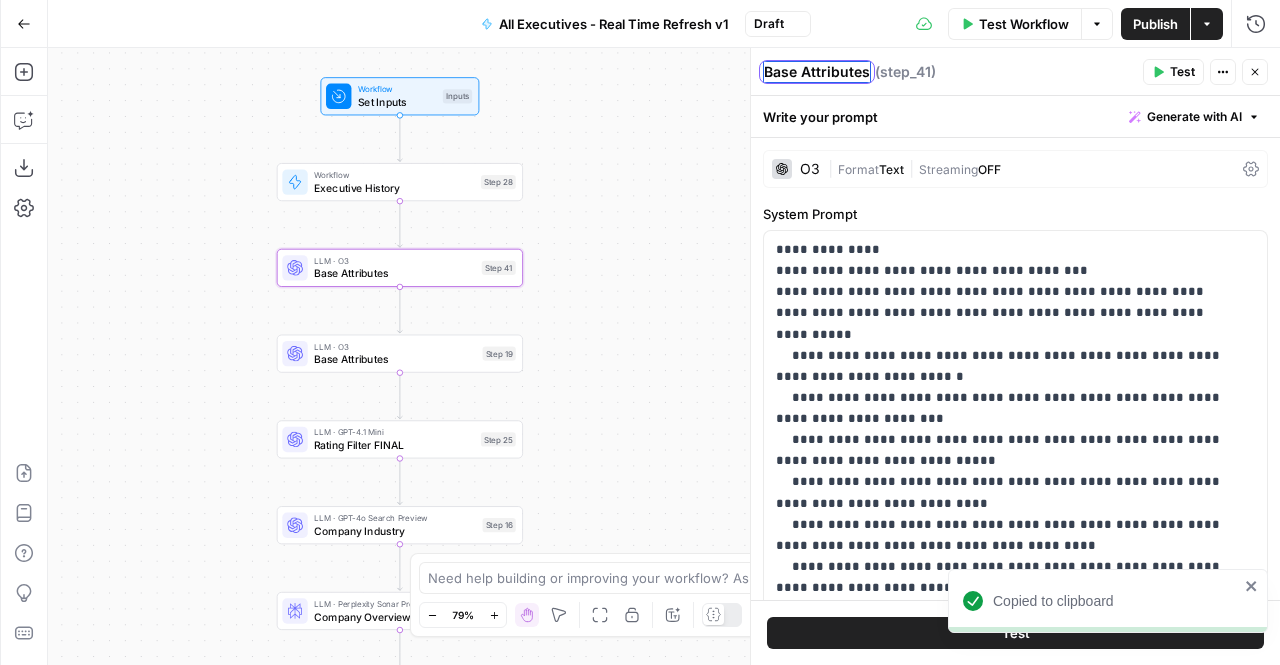 click on "Base Attributes" at bounding box center (817, 72) 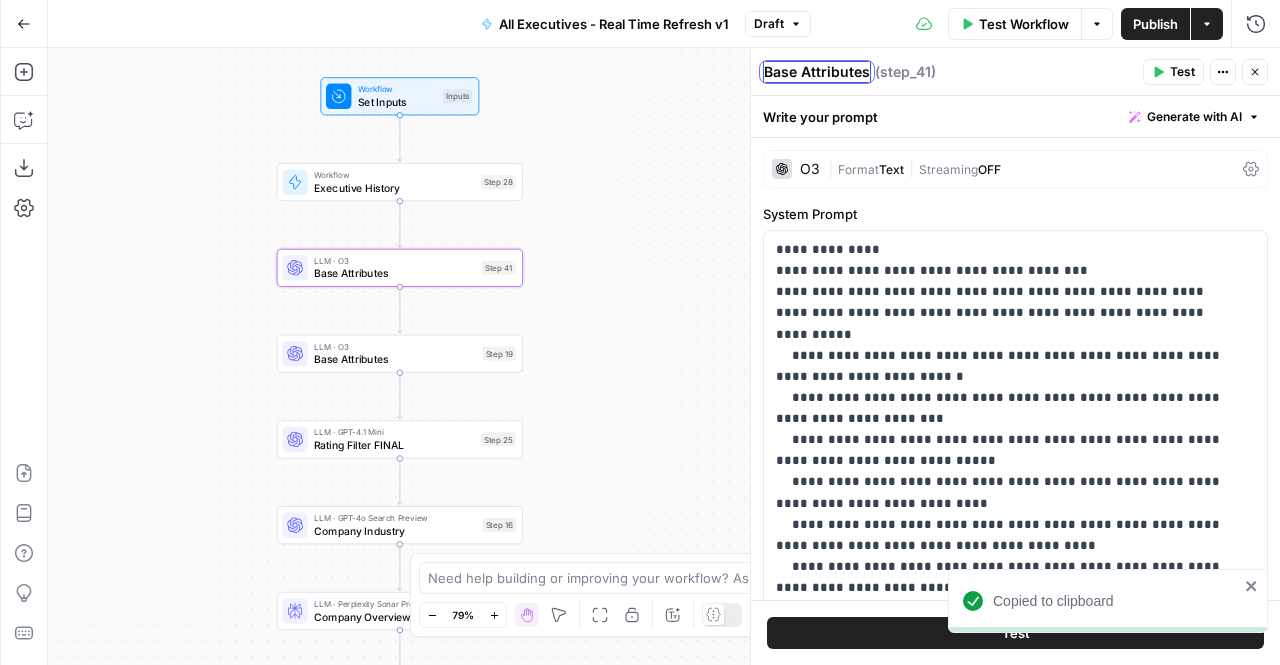 click on "Base Attributes" at bounding box center (817, 72) 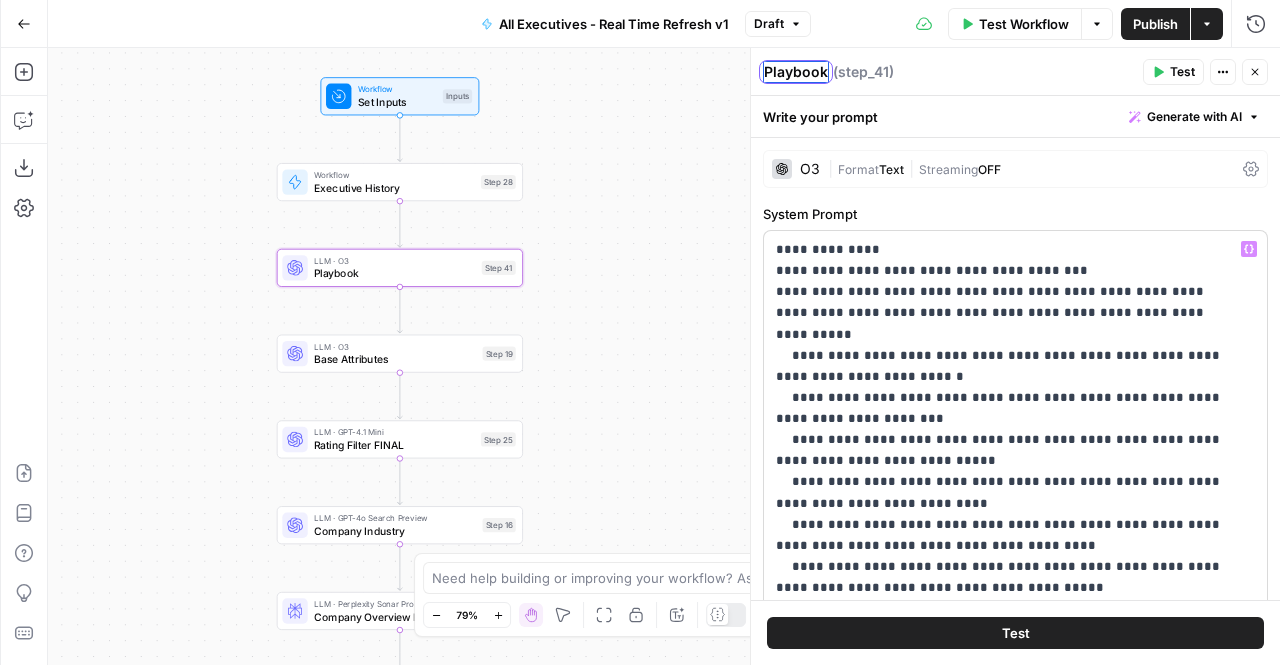 type on "Playbook" 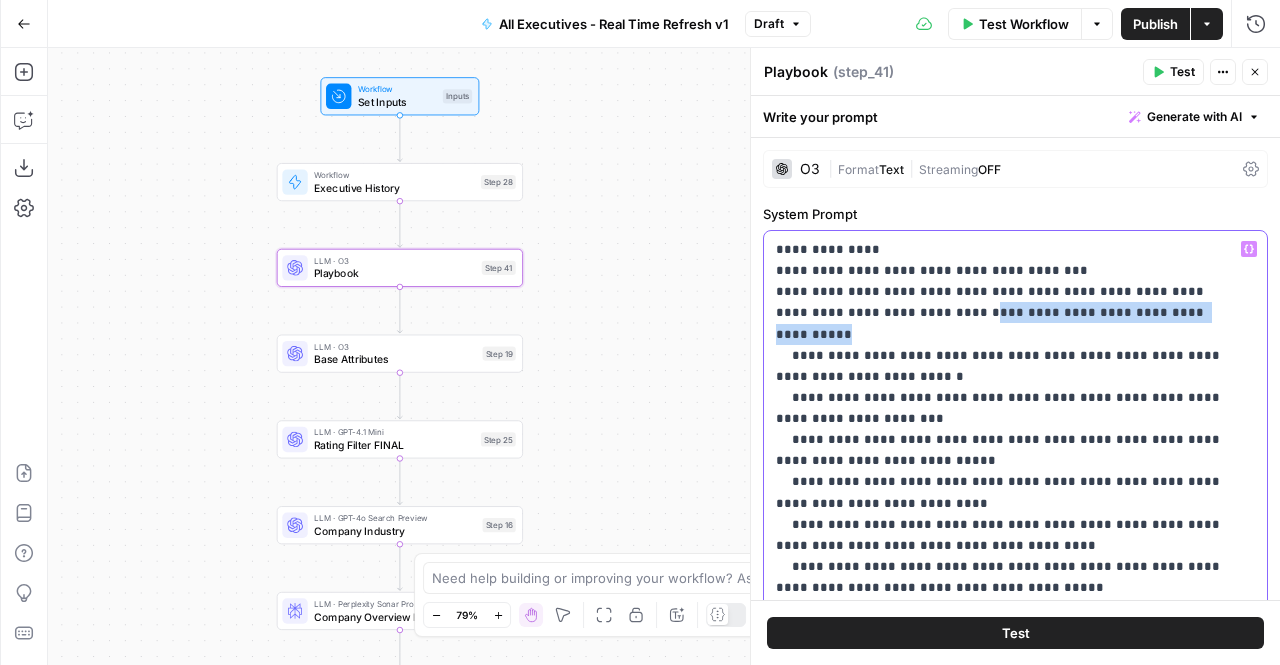 drag, startPoint x: 1140, startPoint y: 313, endPoint x: 884, endPoint y: 315, distance: 256.0078 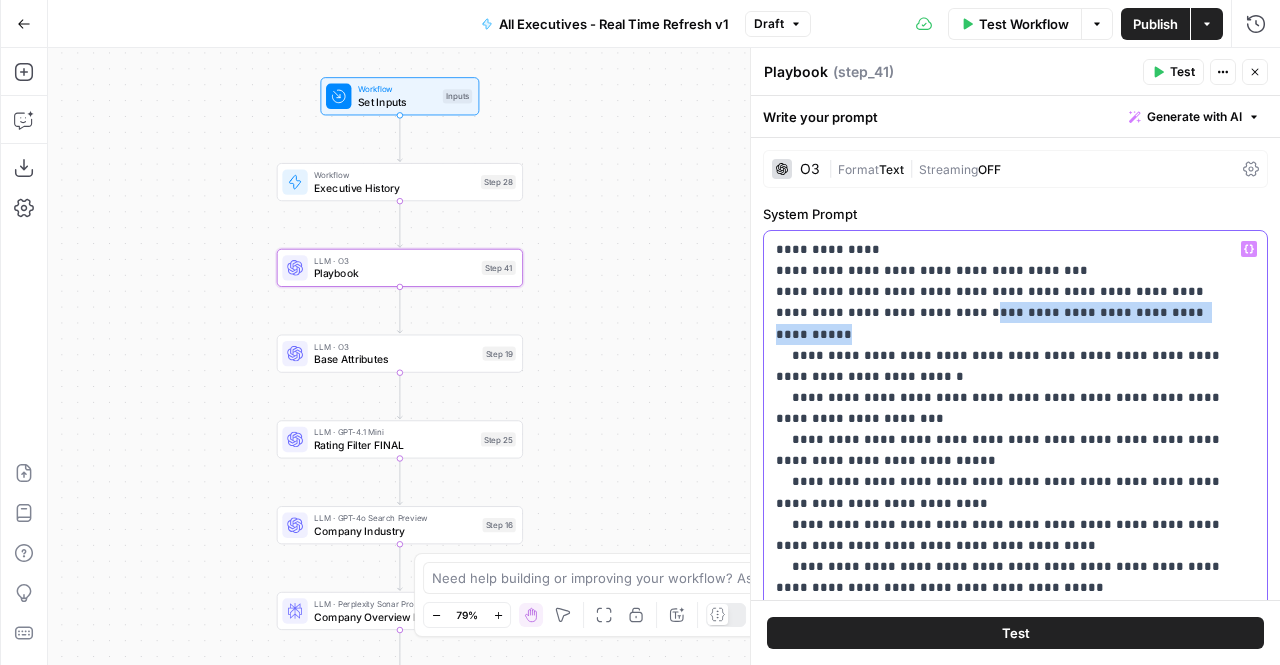 click on "**********" at bounding box center [1000, 1094] 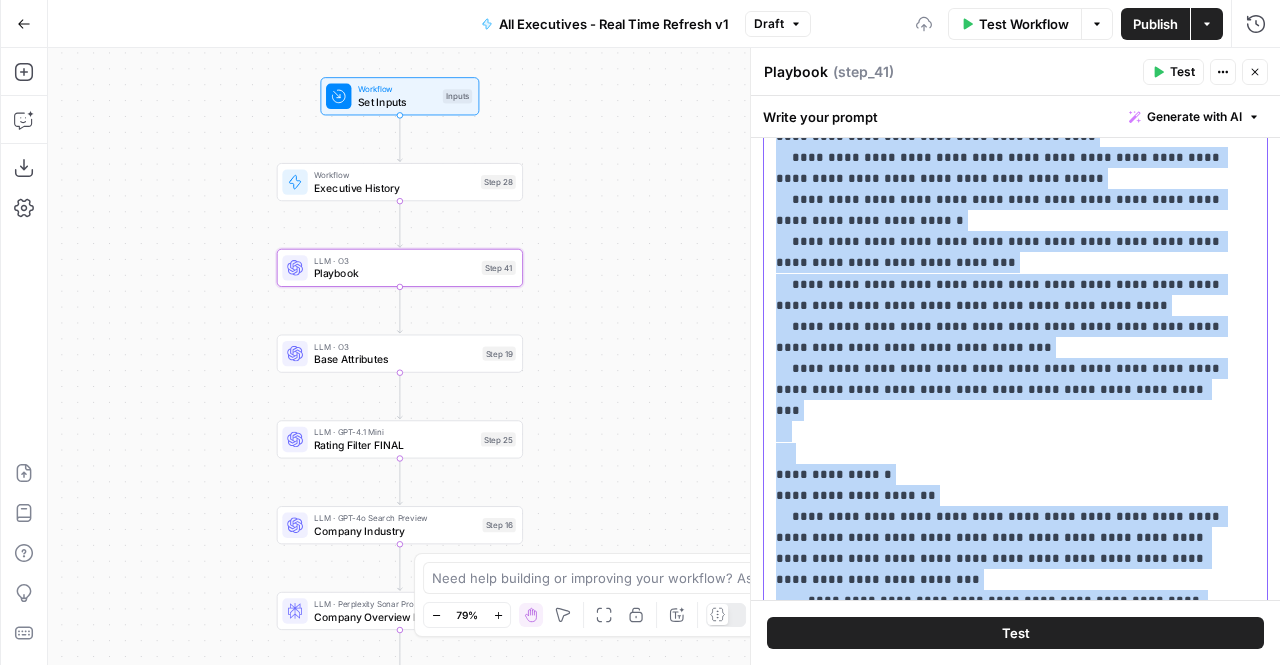 scroll, scrollTop: 444, scrollLeft: 0, axis: vertical 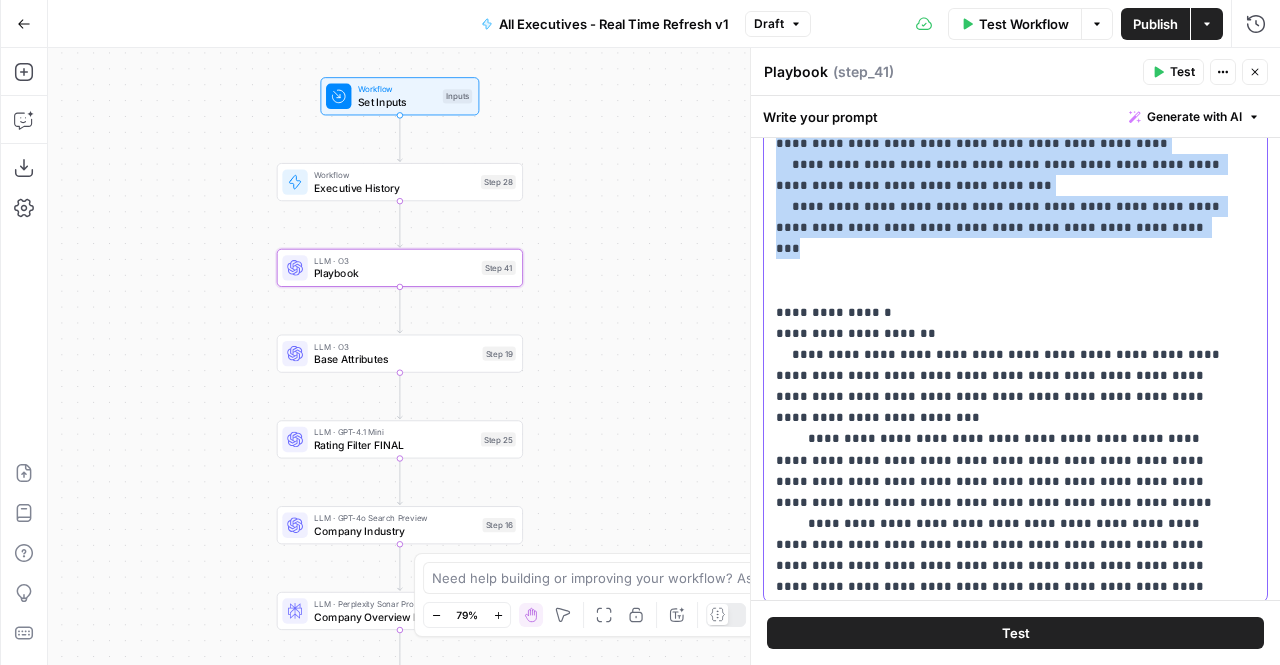 drag, startPoint x: 884, startPoint y: 315, endPoint x: 1114, endPoint y: 235, distance: 243.51591 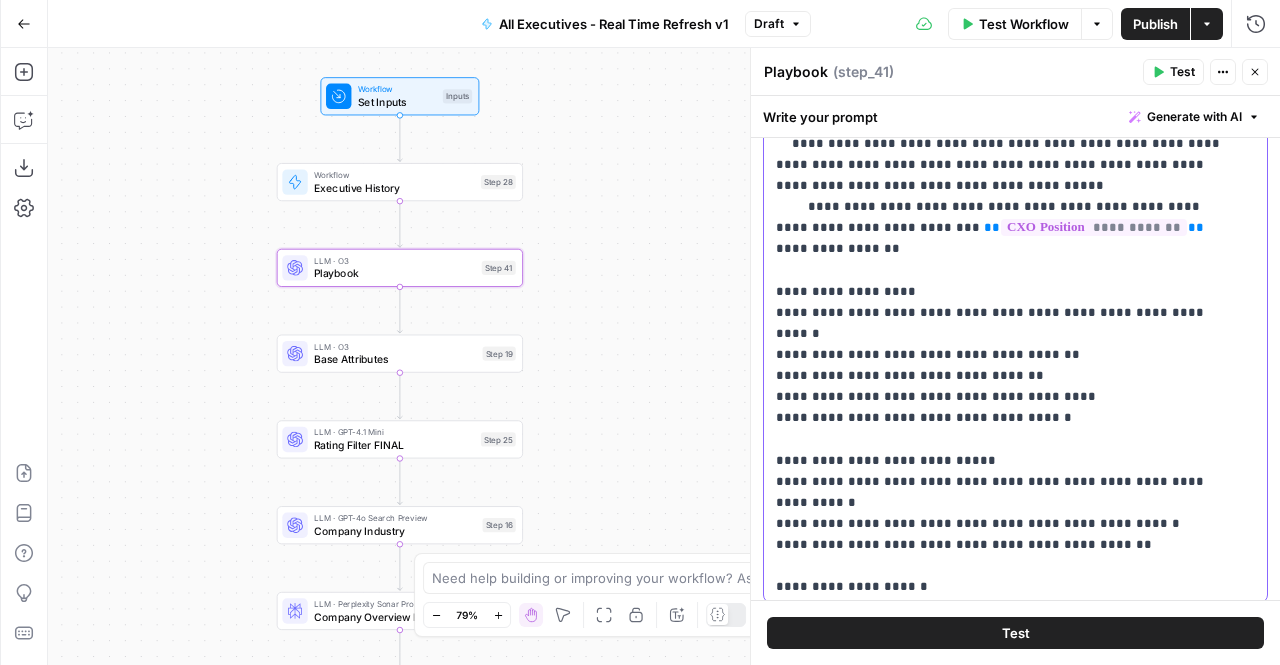 scroll, scrollTop: 68, scrollLeft: 0, axis: vertical 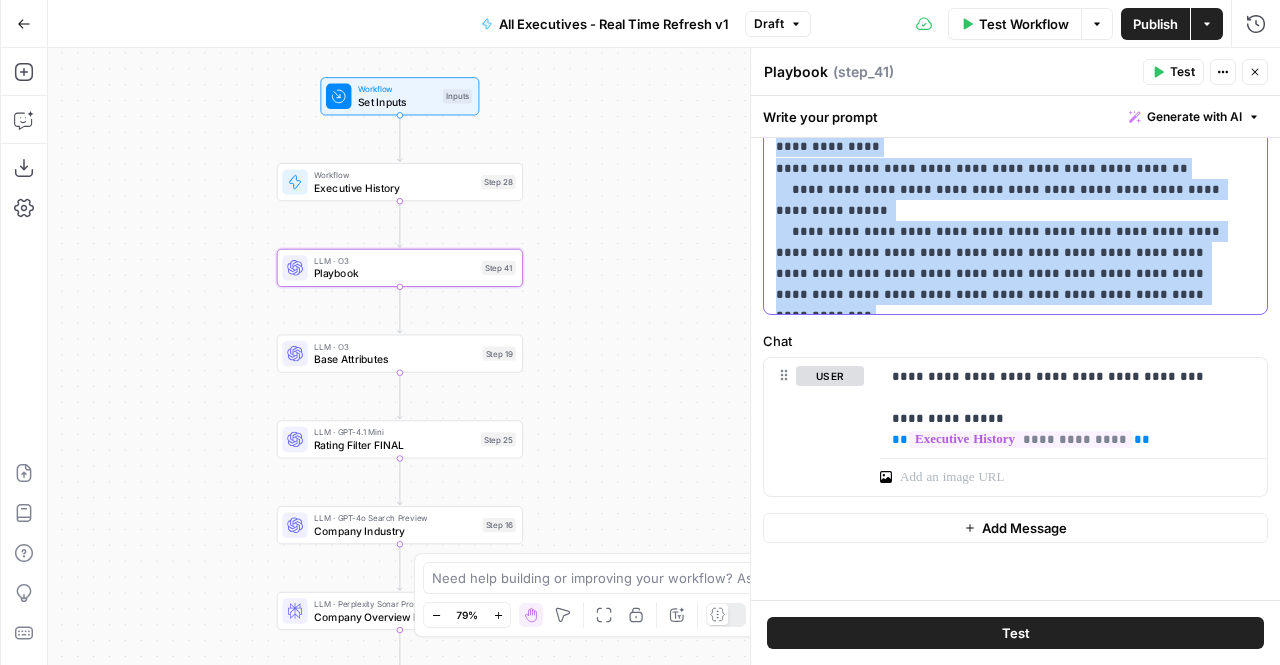 drag, startPoint x: 775, startPoint y: 301, endPoint x: 952, endPoint y: 297, distance: 177.0452 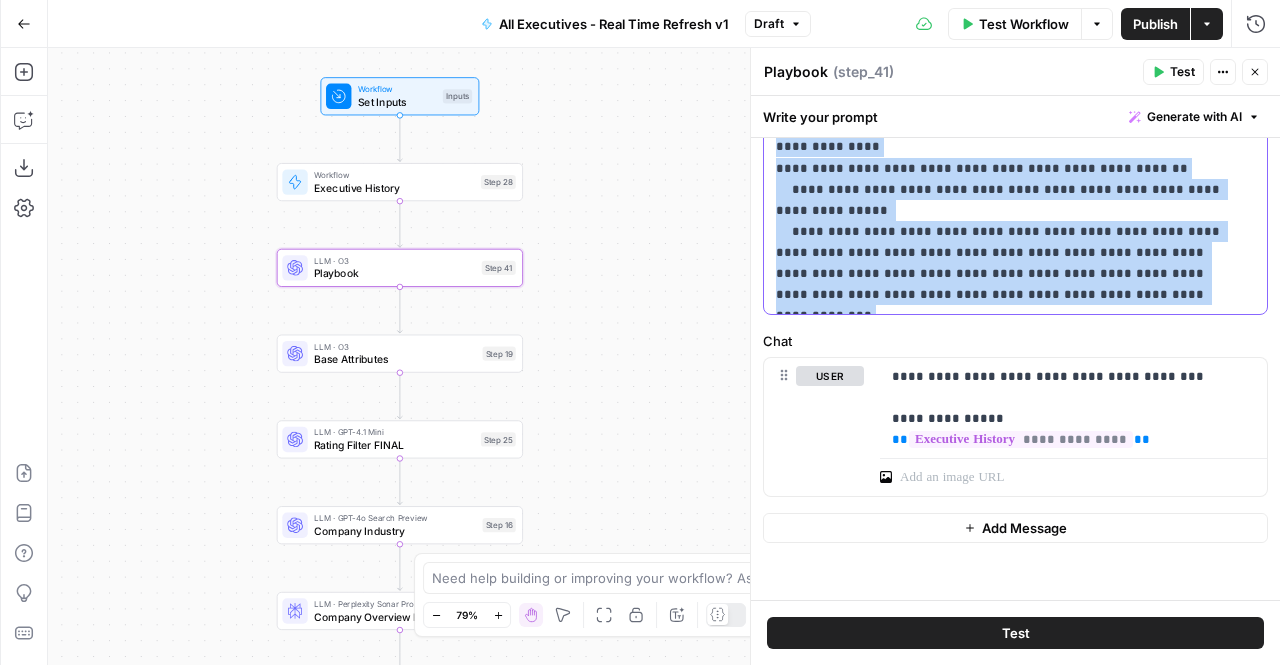 click on "**********" at bounding box center (1000, -318) 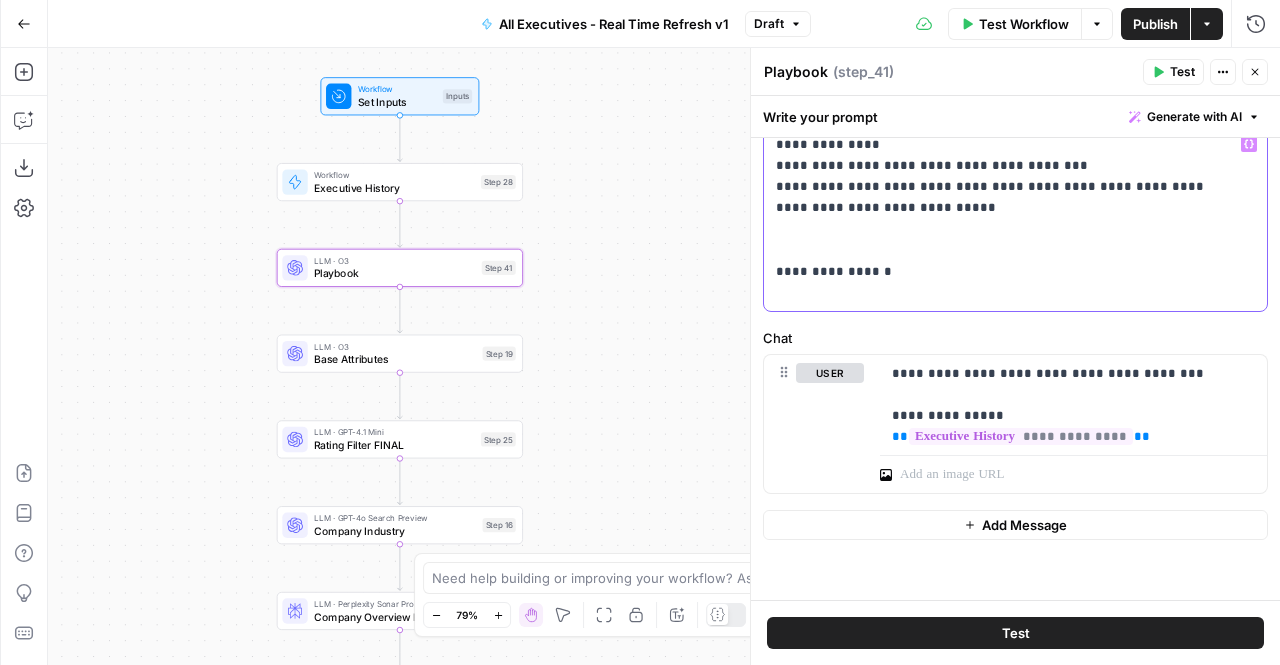 scroll, scrollTop: 0, scrollLeft: 0, axis: both 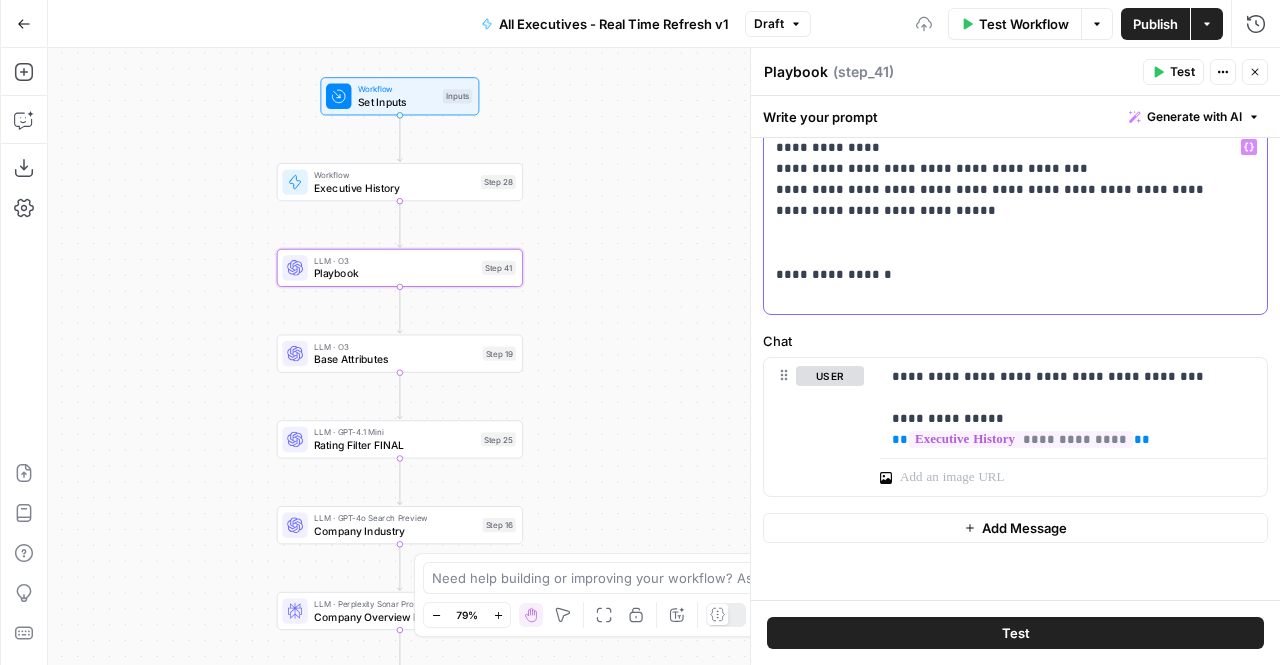 paste 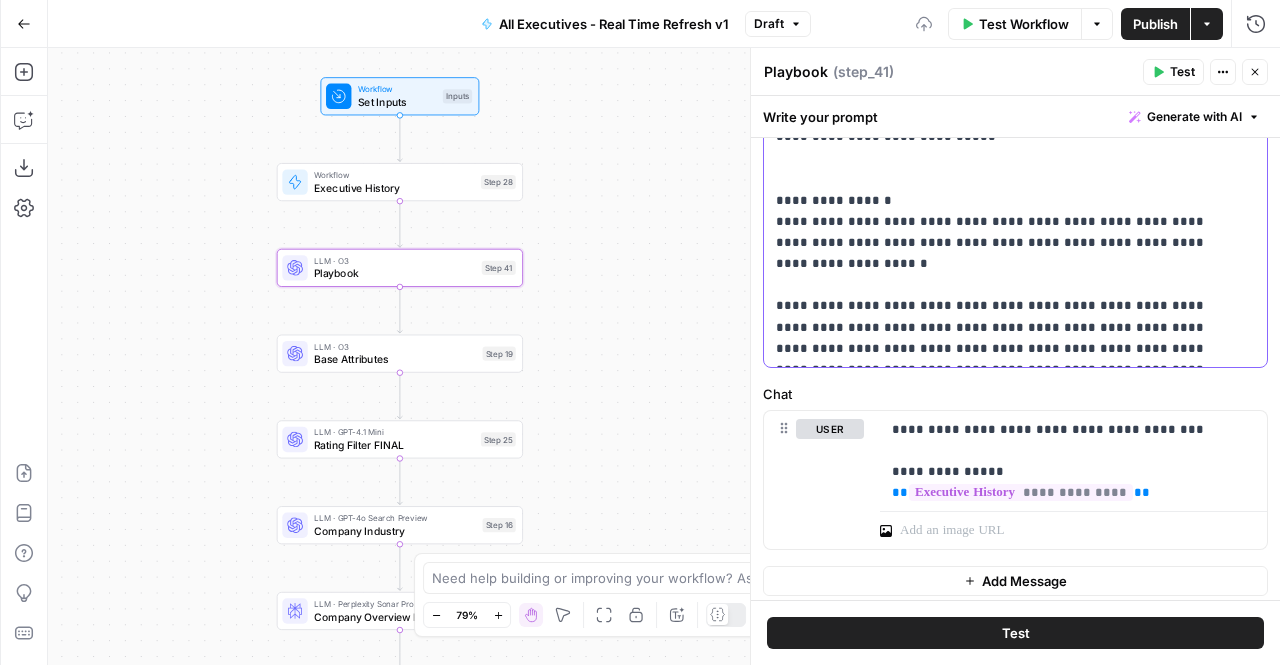 scroll, scrollTop: 163, scrollLeft: 0, axis: vertical 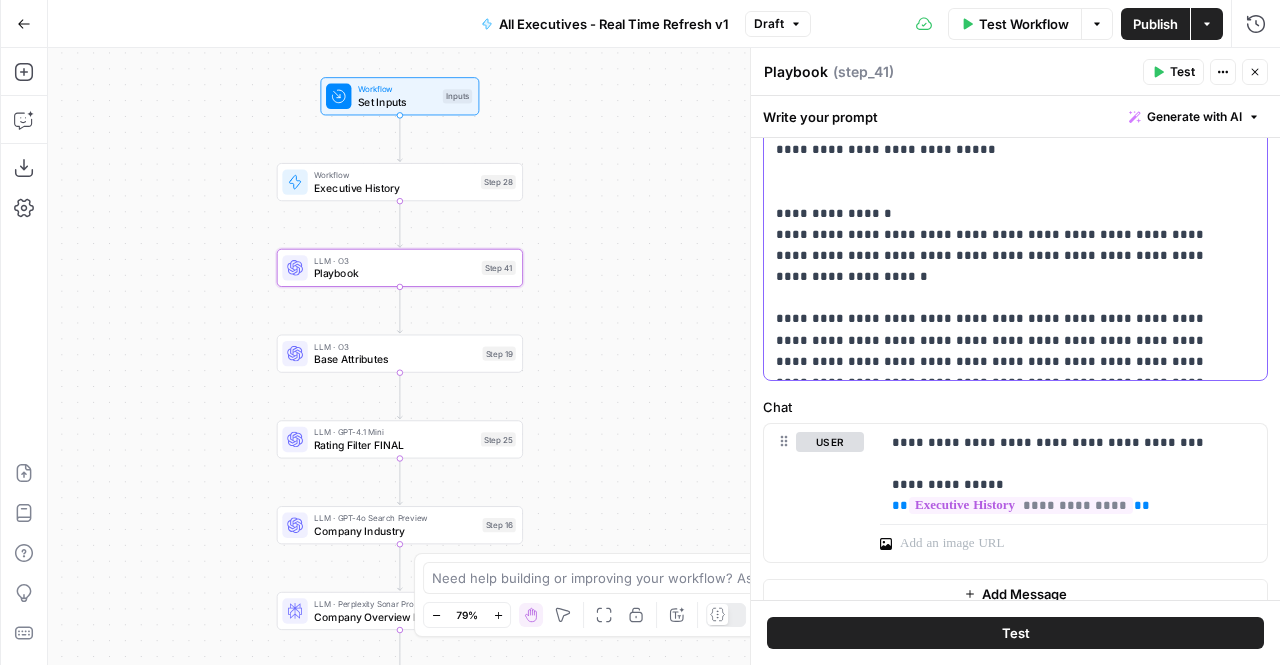 click on "**********" at bounding box center (1008, 224) 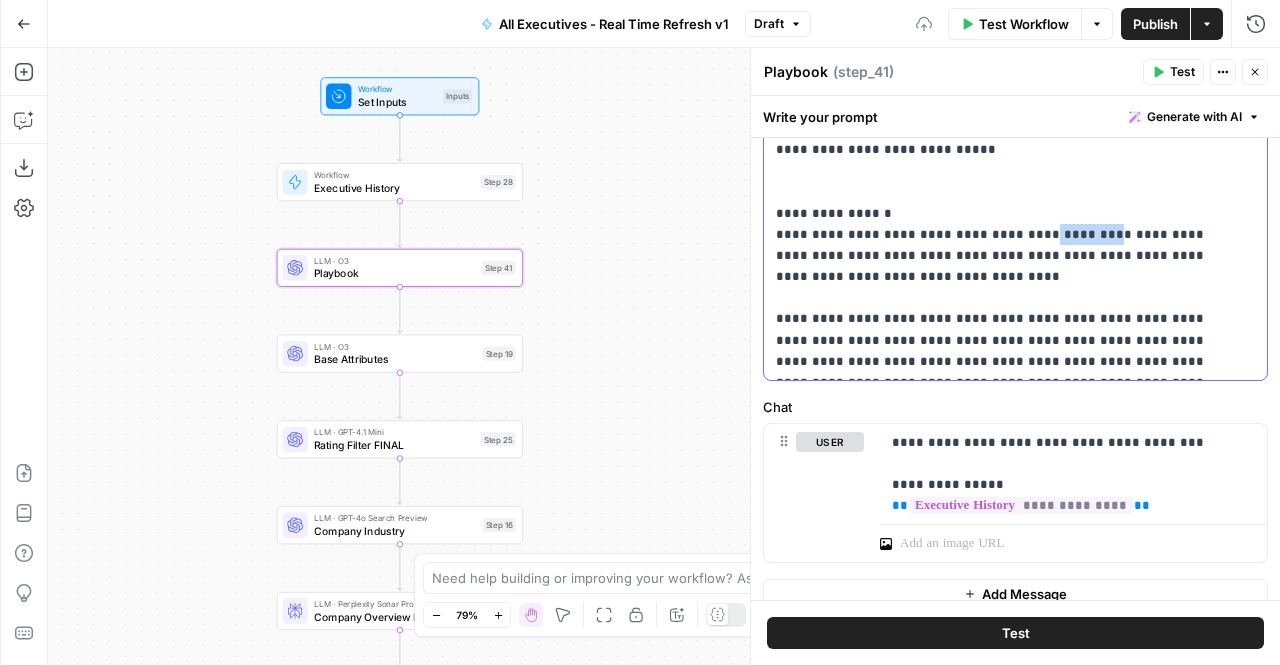 drag, startPoint x: 1044, startPoint y: 239, endPoint x: 995, endPoint y: 239, distance: 49 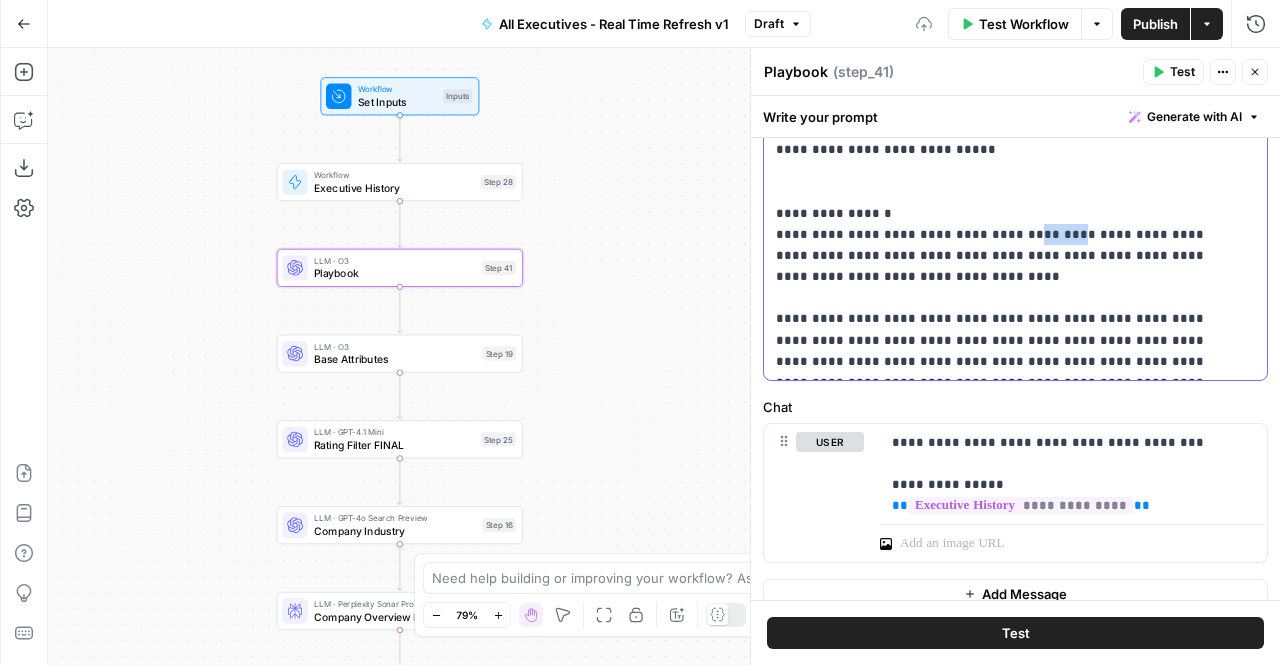 drag, startPoint x: 1012, startPoint y: 236, endPoint x: 983, endPoint y: 237, distance: 29.017237 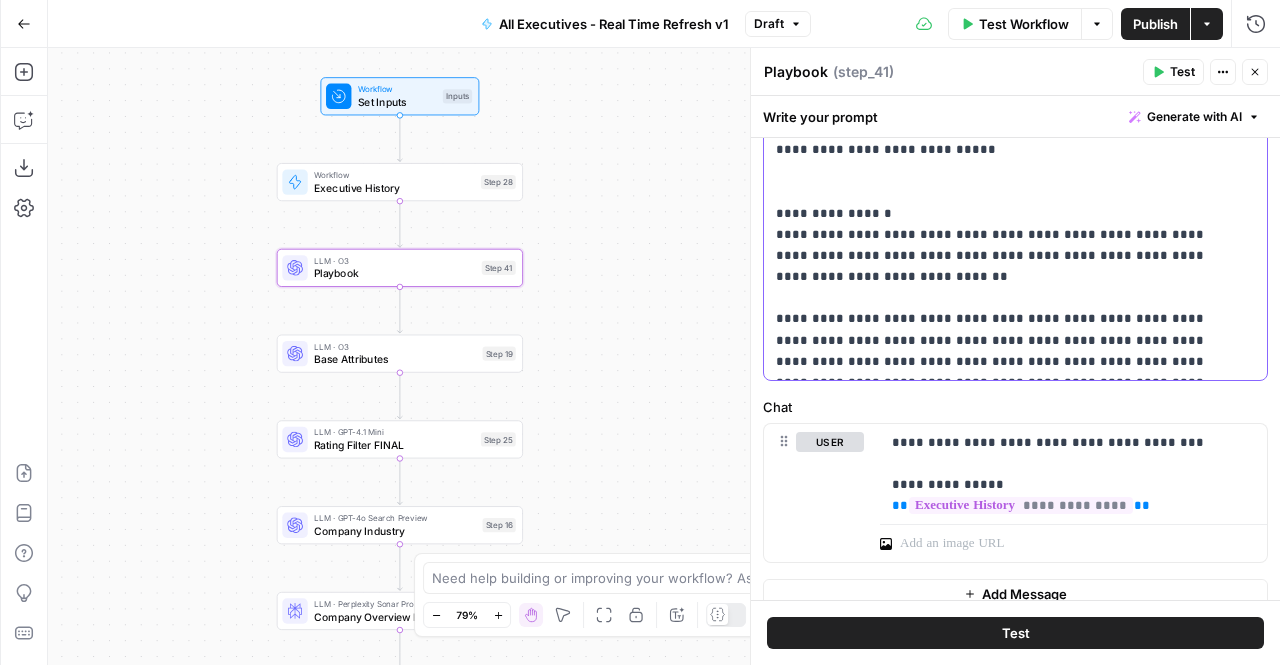 click on "**********" at bounding box center (1008, 224) 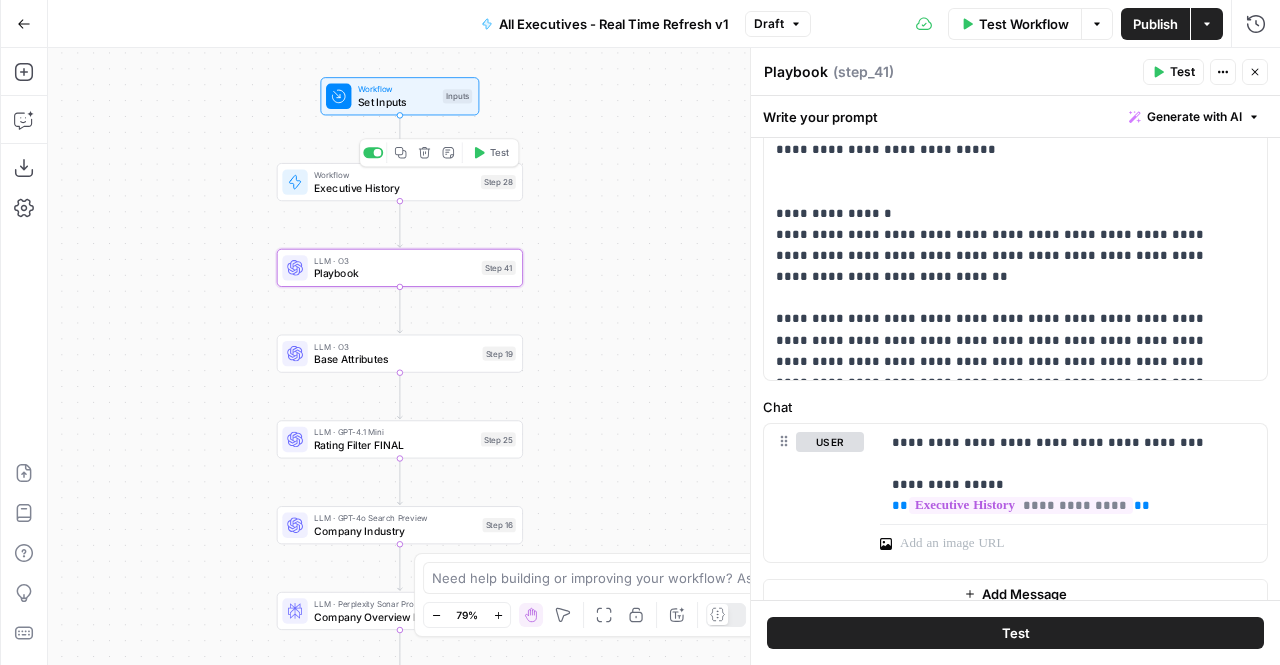 click on "Workflow Executive History Step 28 Copy step Delete step Add Note Test" at bounding box center [399, 182] 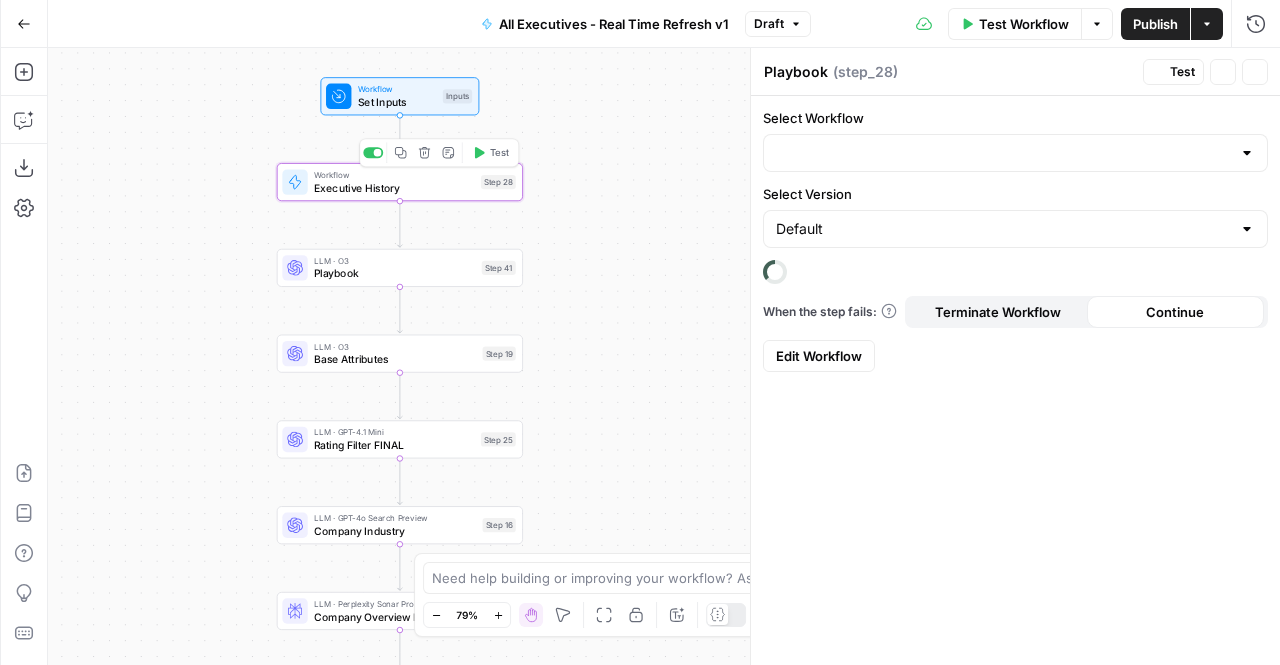 type on "Executive History" 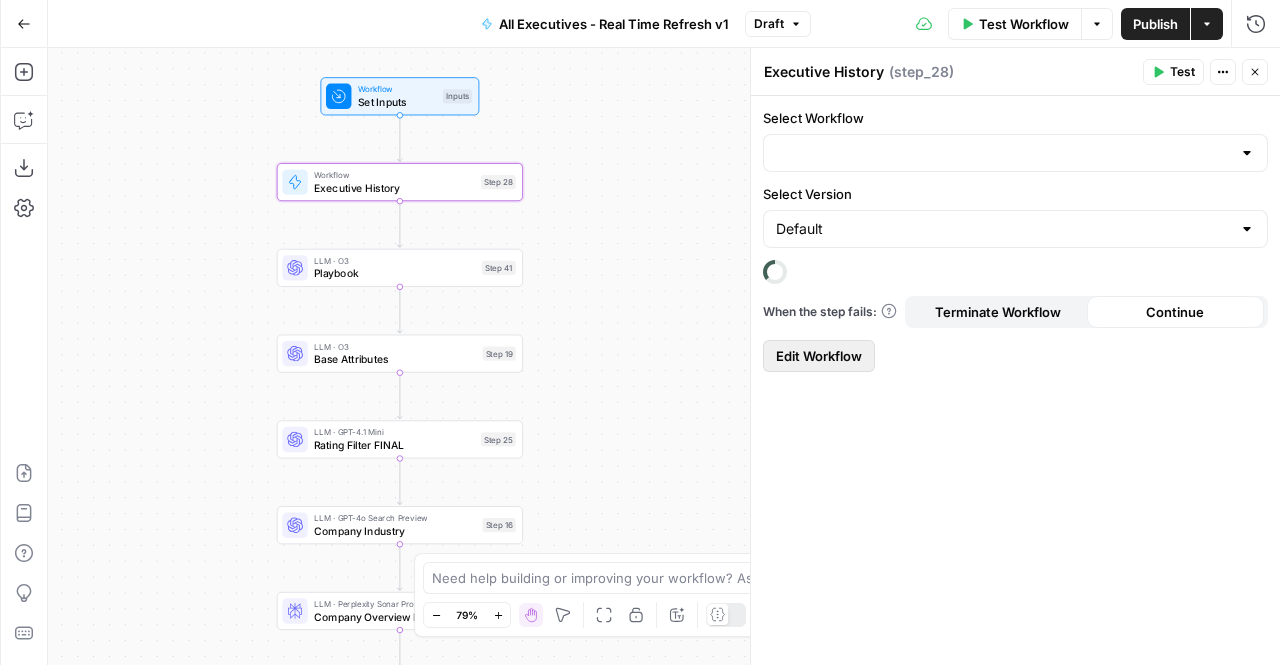 click on "Edit Workflow" at bounding box center [819, 356] 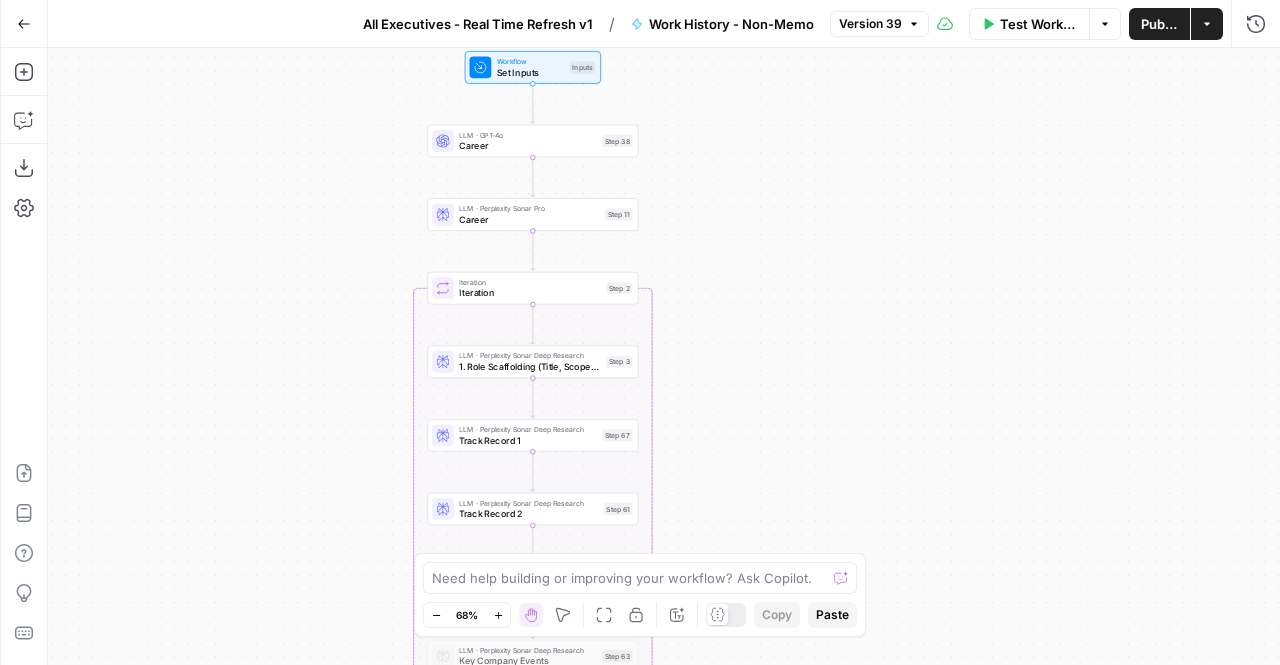 click on "Career" at bounding box center (529, 220) 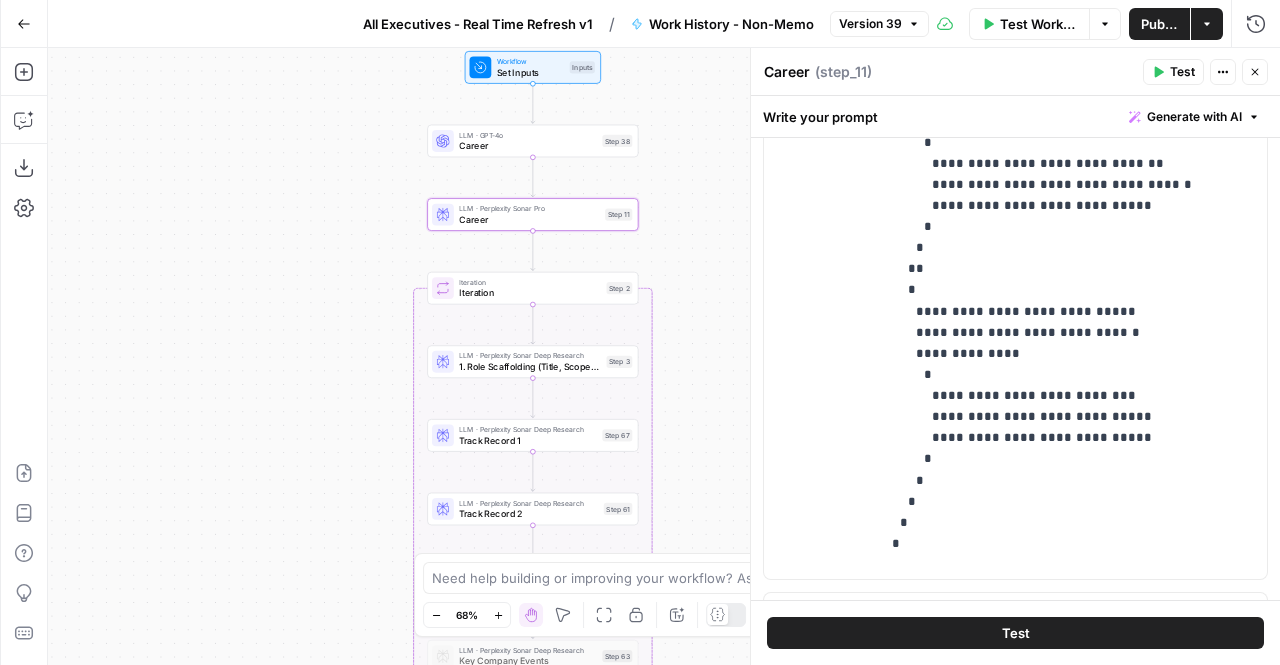 scroll, scrollTop: 1542, scrollLeft: 0, axis: vertical 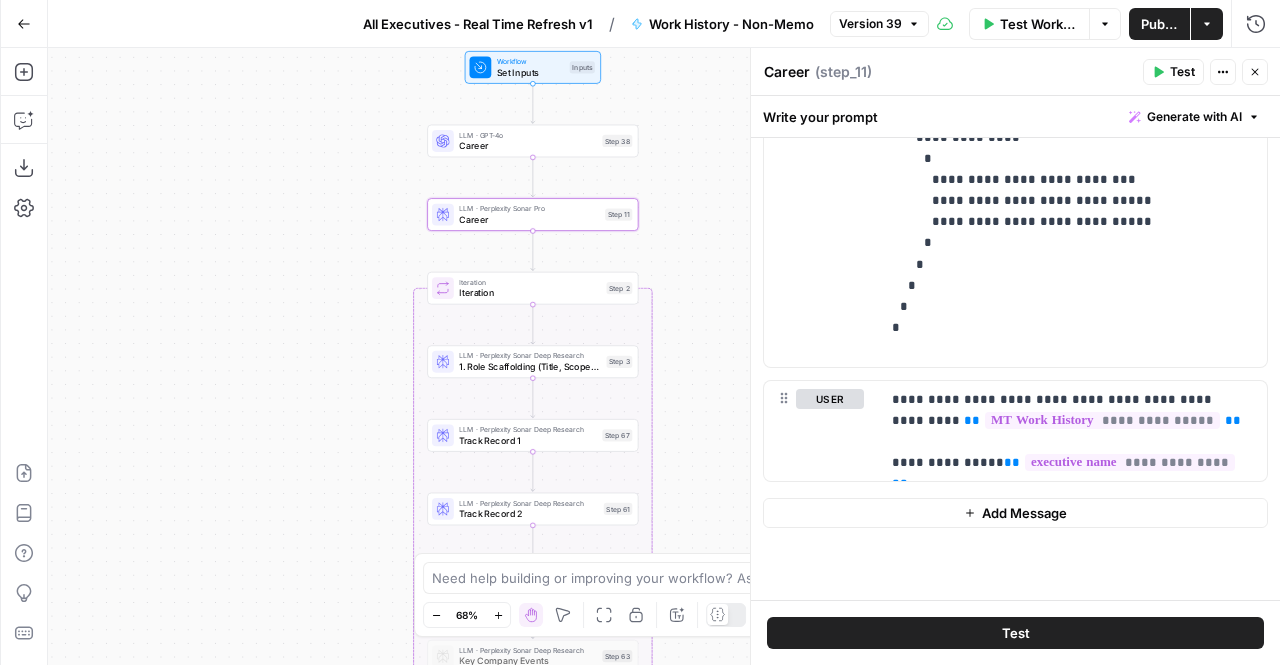 click on "Career" at bounding box center [528, 146] 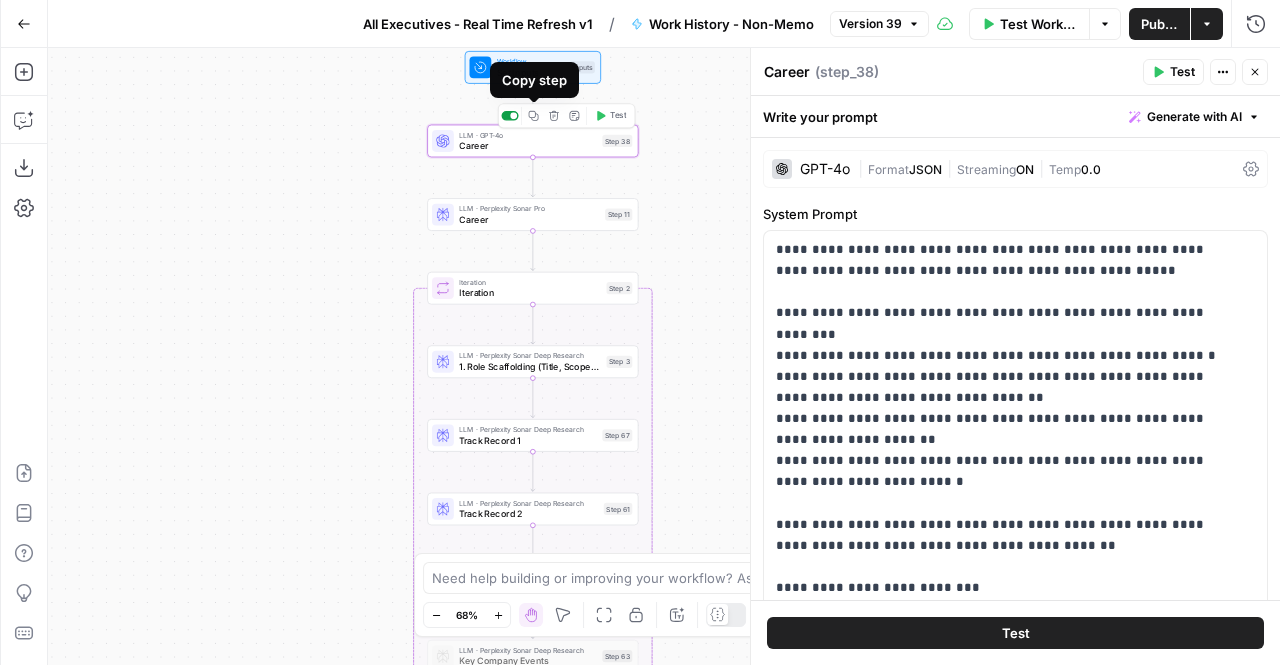 click at bounding box center [509, 116] 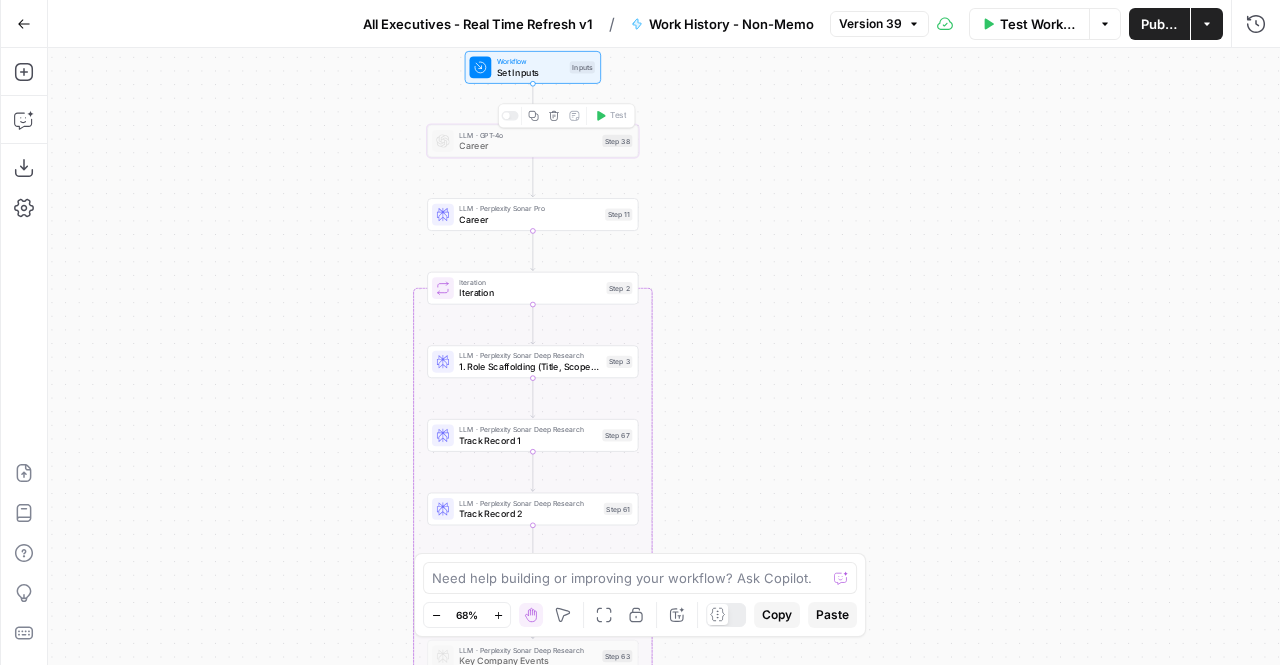 click on "Career" at bounding box center [529, 220] 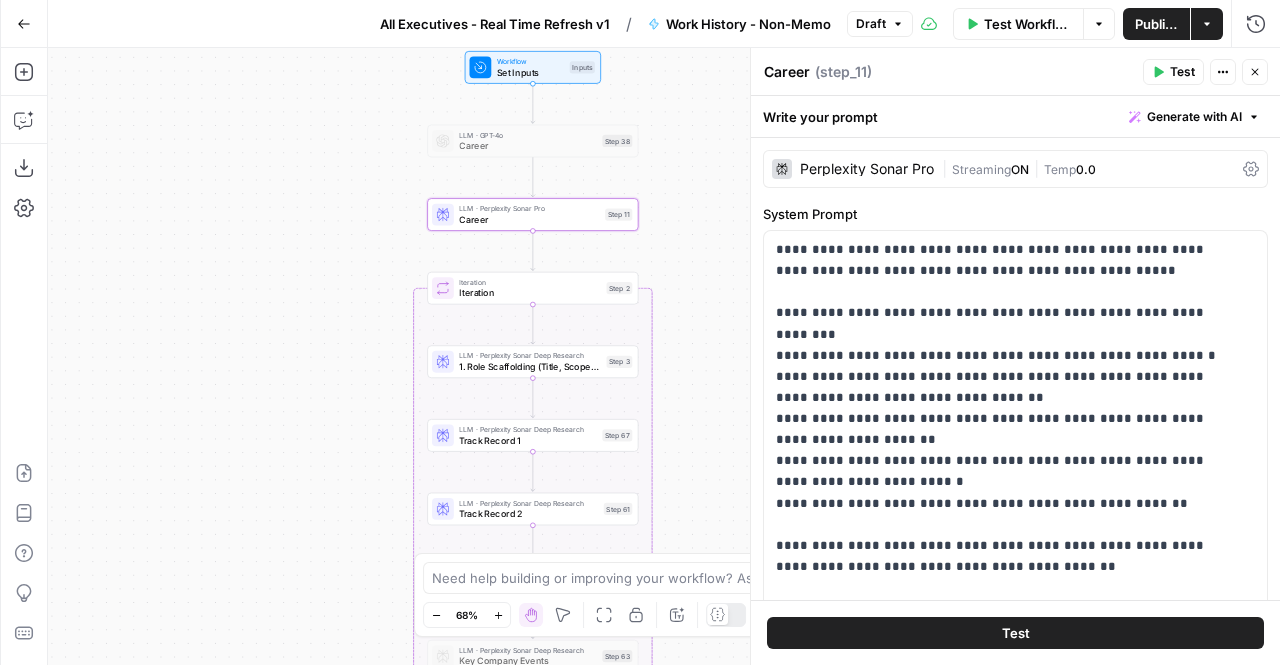 click on "Perplexity Sonar Pro" at bounding box center [867, 169] 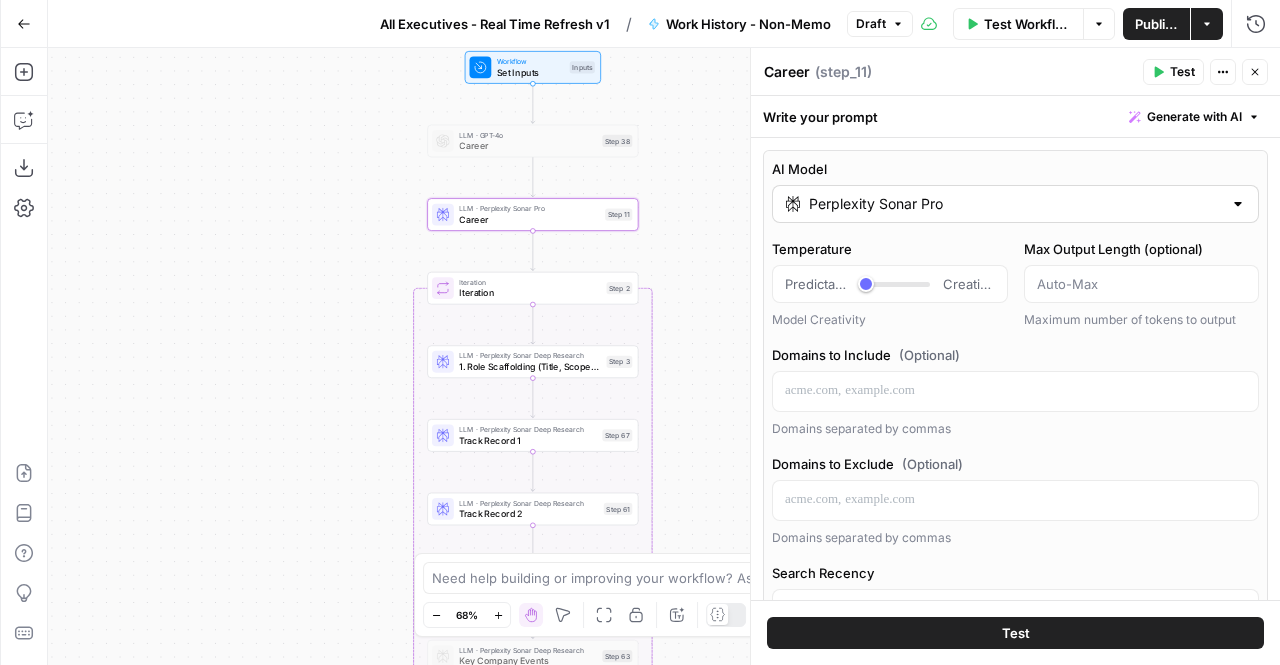 click on "Perplexity Sonar Pro" at bounding box center [1015, 204] 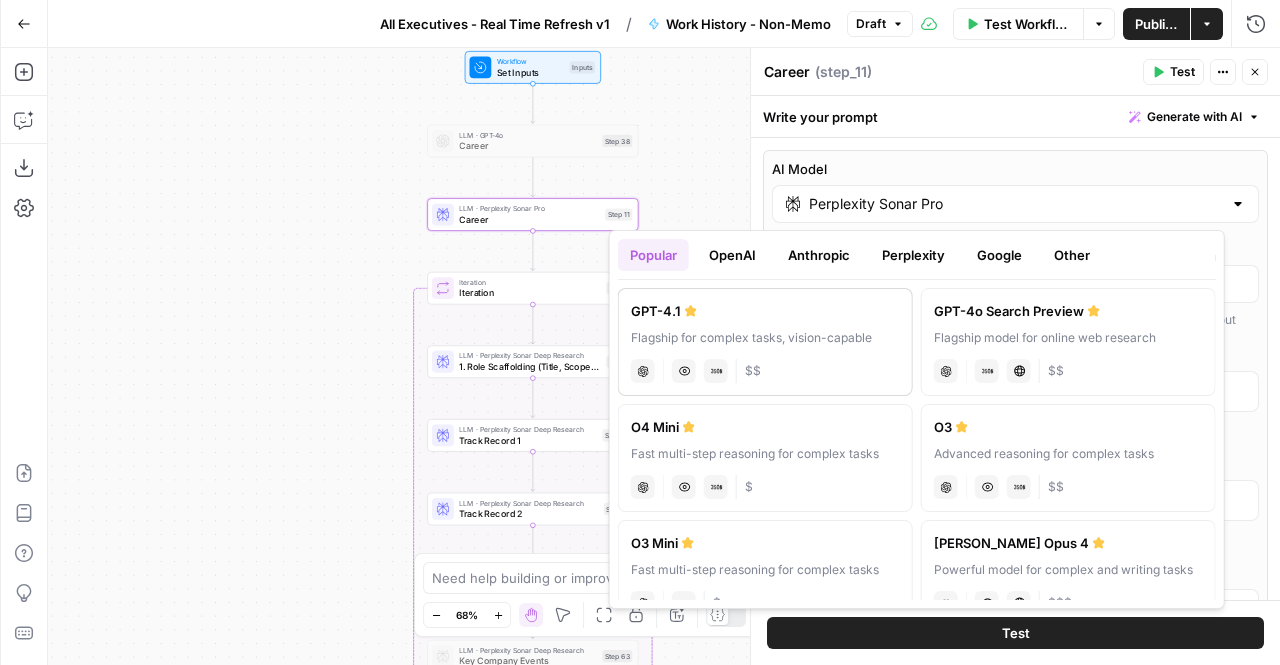 click on "GPT-4.1" at bounding box center (765, 311) 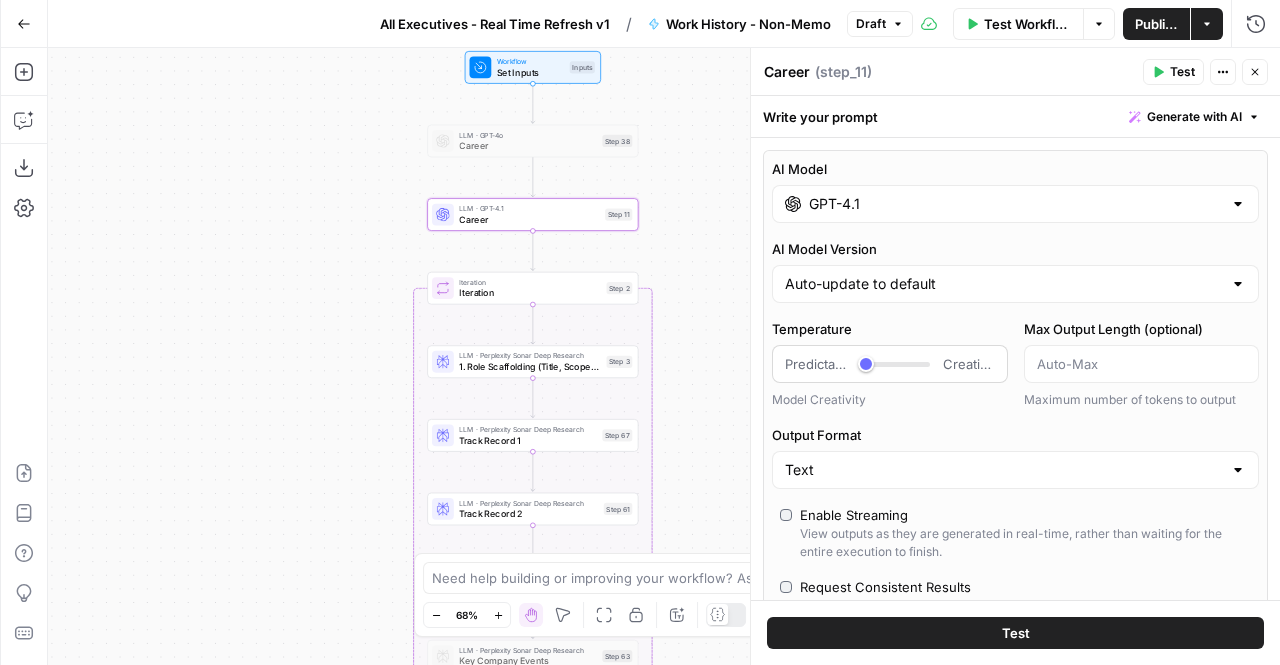 scroll, scrollTop: 325, scrollLeft: 0, axis: vertical 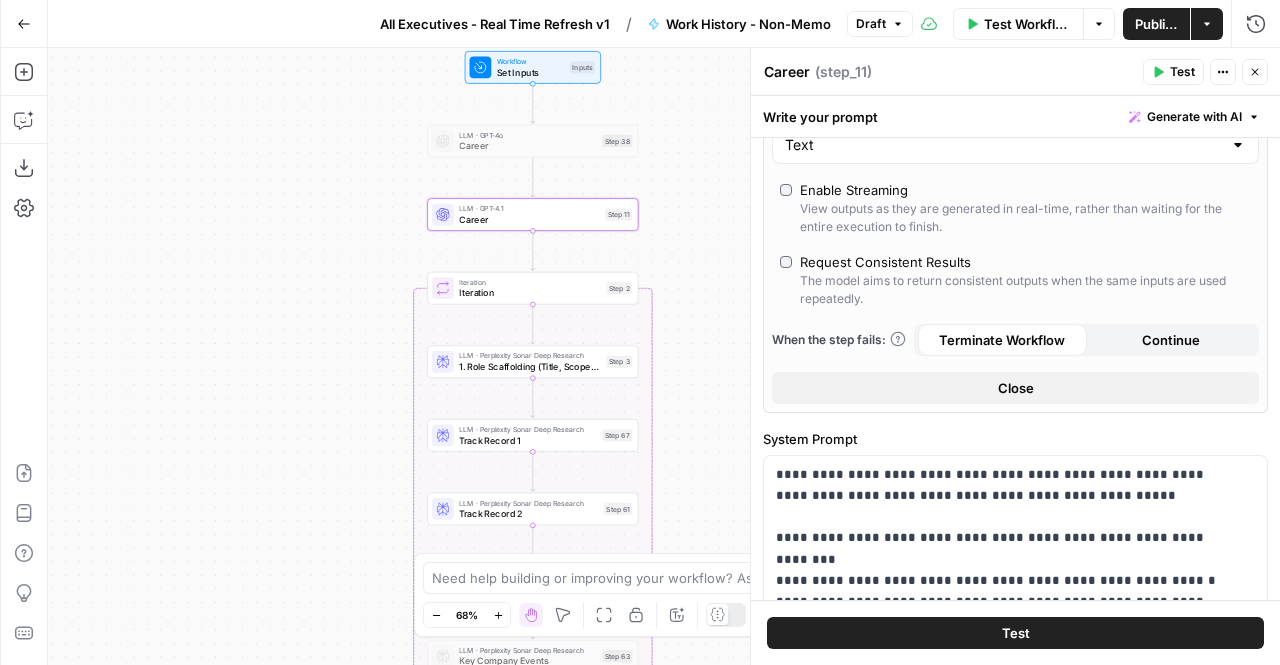 click on "AI Model GPT-4.1 AI Model Version Auto-update to default Temperature Predictable Creative Model Creativity Max Output Length (optional) Maximum number of tokens to output Output Format Text Enable Streaming View outputs as they are generated in real-time, rather than waiting for the entire execution to finish. Request Consistent Results The model aims to return consistent outputs when the same inputs are used repeatedly. When the step fails: Terminate Workflow Continue Close" at bounding box center [1015, 119] 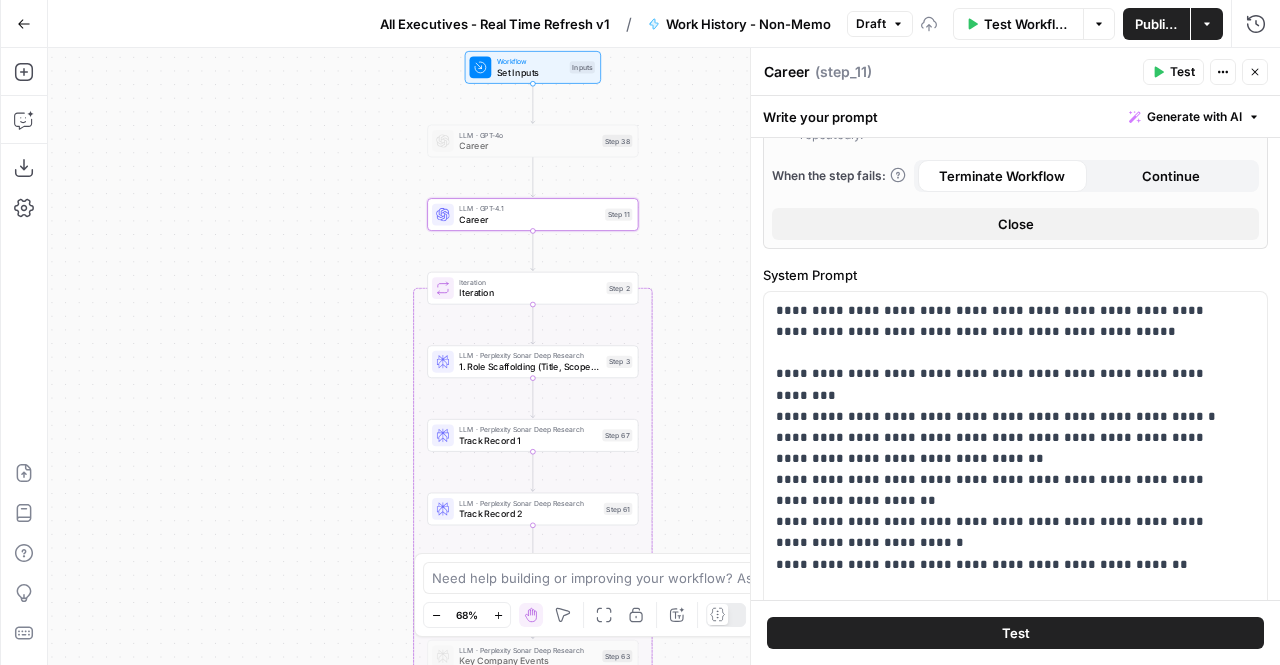 scroll, scrollTop: 488, scrollLeft: 0, axis: vertical 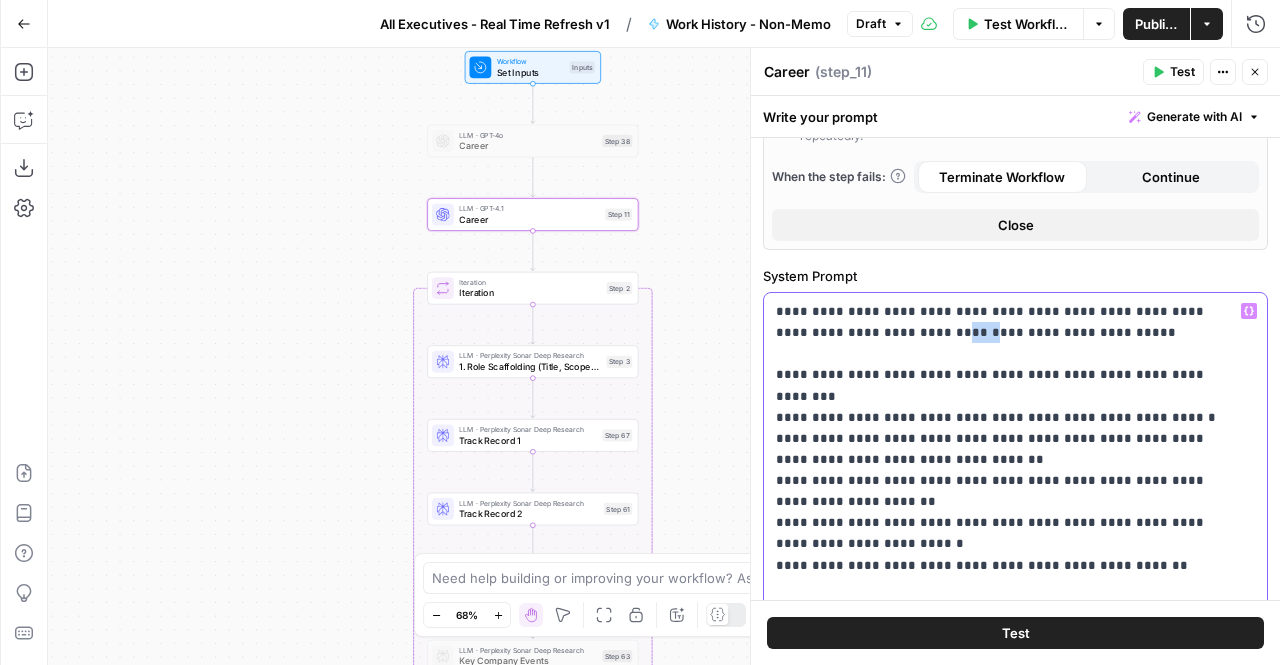 drag, startPoint x: 844, startPoint y: 328, endPoint x: 868, endPoint y: 328, distance: 24 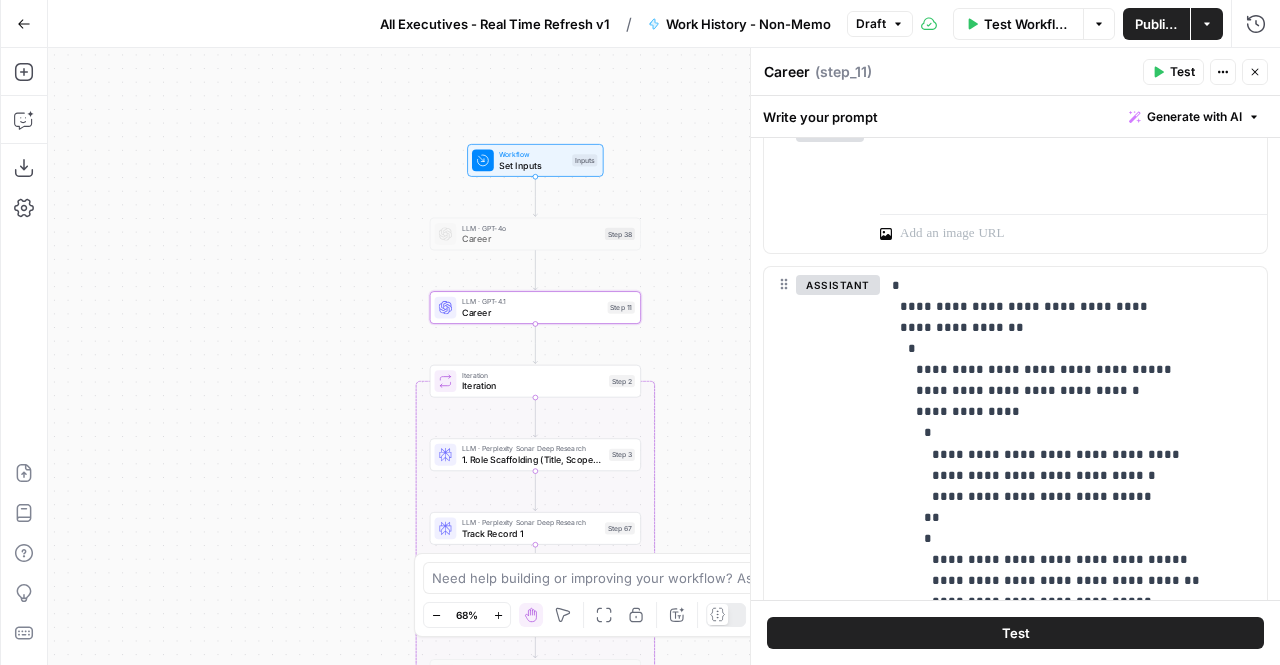 scroll, scrollTop: 1423, scrollLeft: 0, axis: vertical 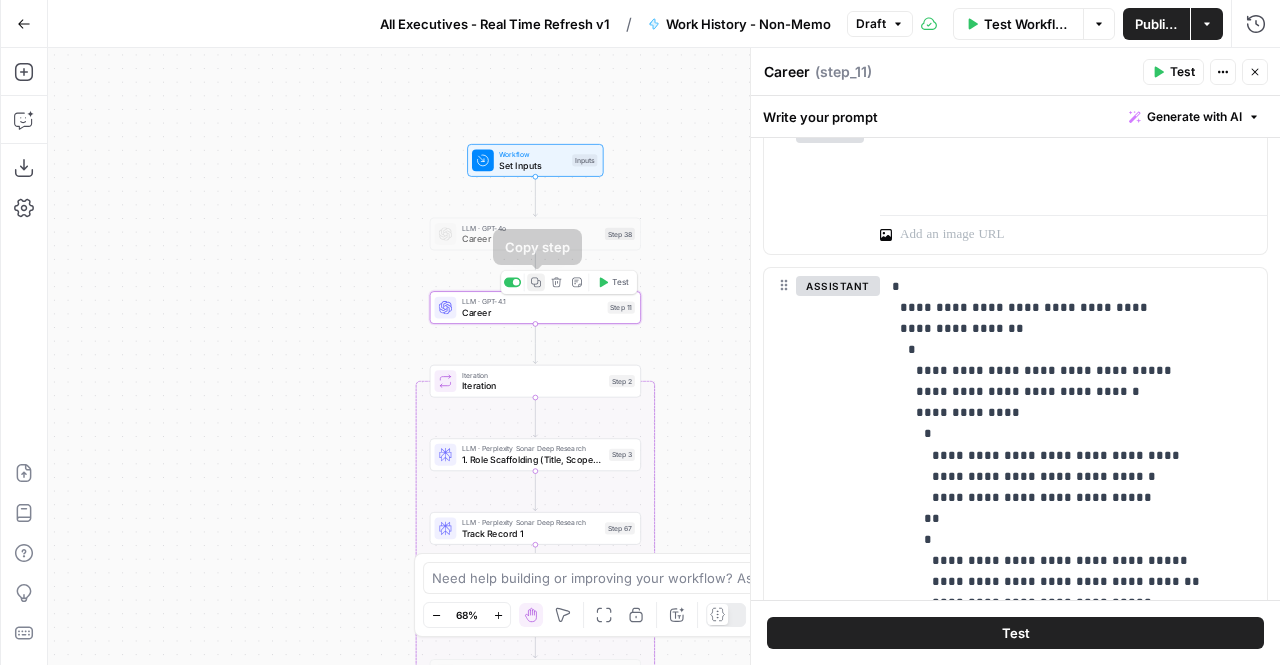 click 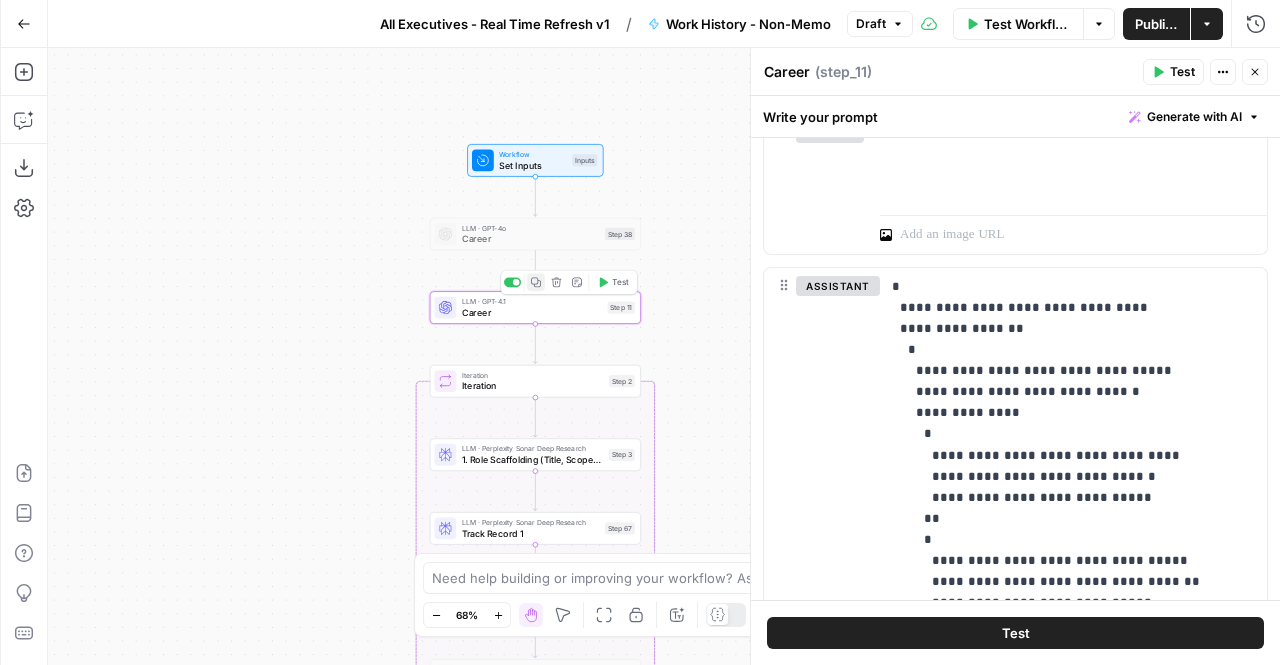 click 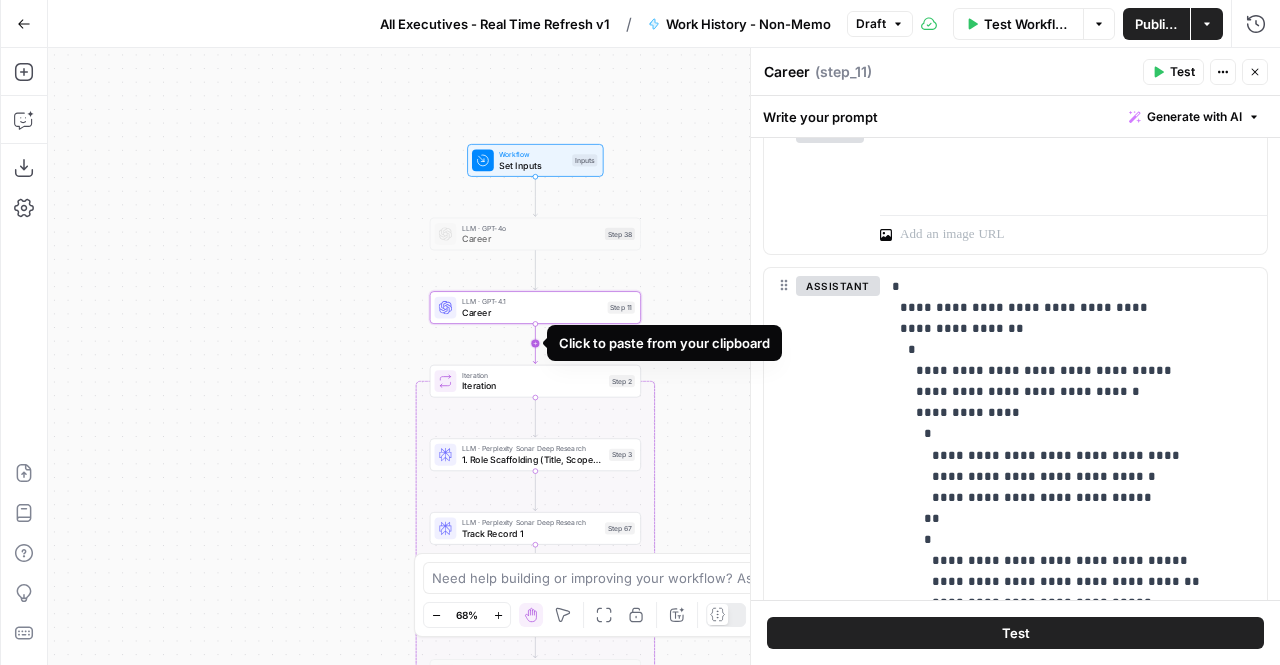 click 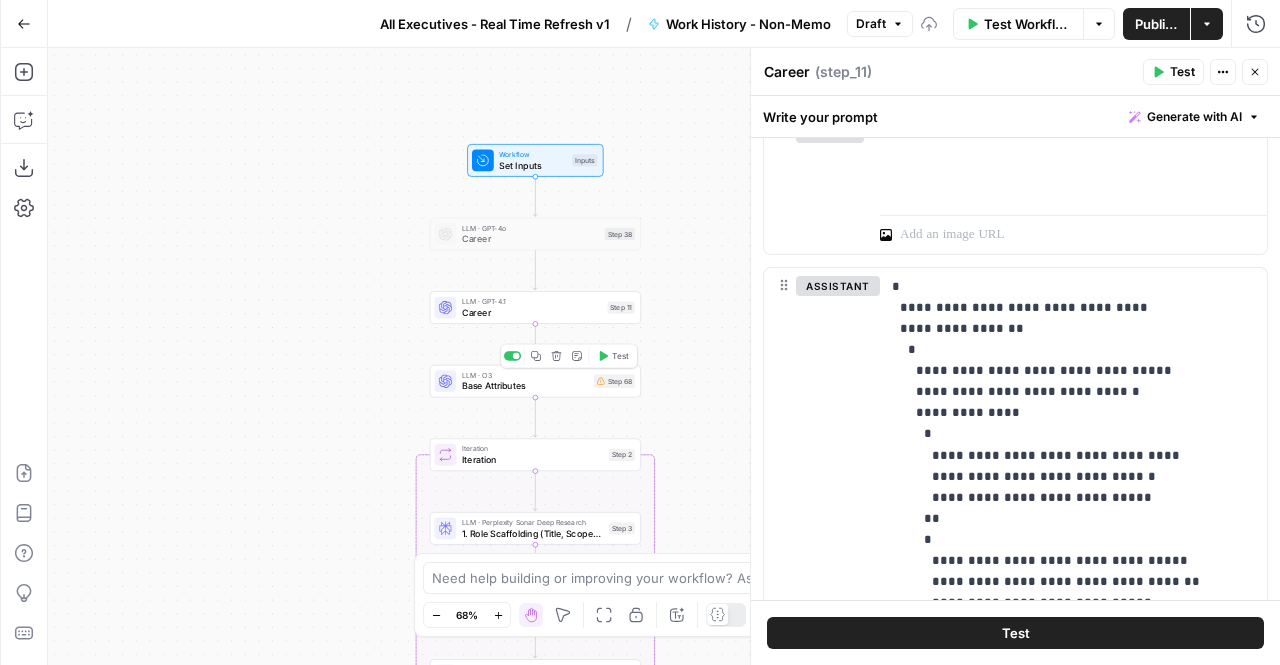 click on "Copy step Delete step Add Note Test" at bounding box center [568, 356] 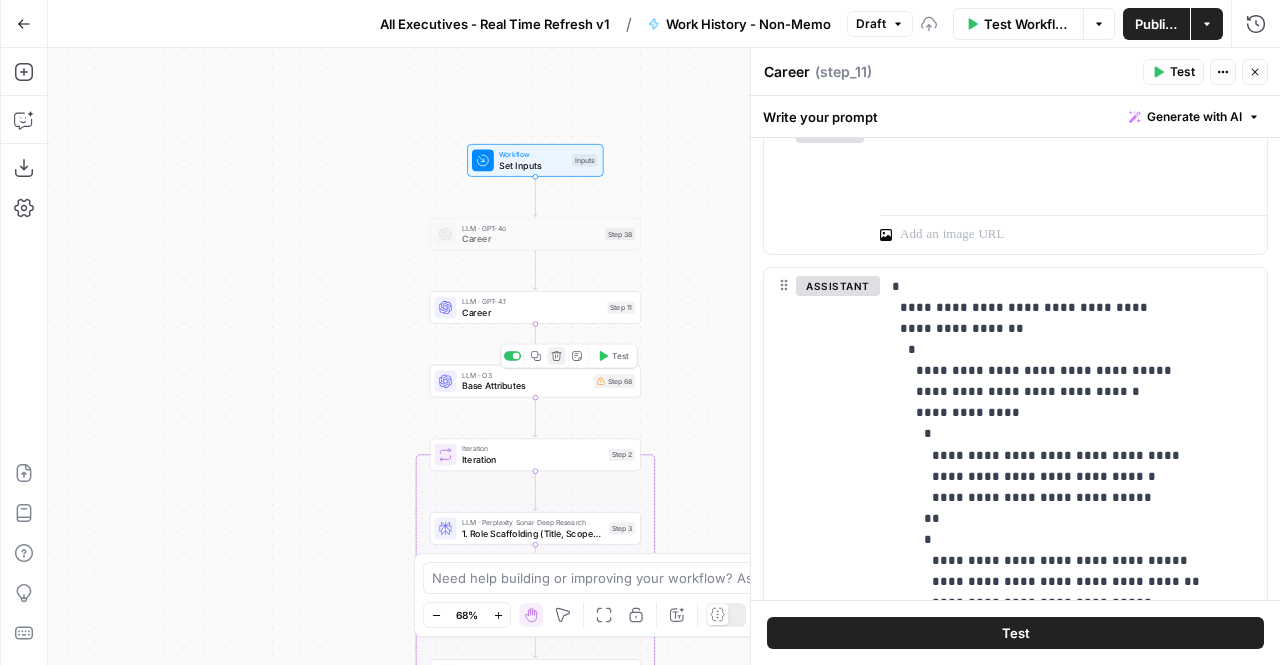 click on "Delete step" at bounding box center (557, 356) 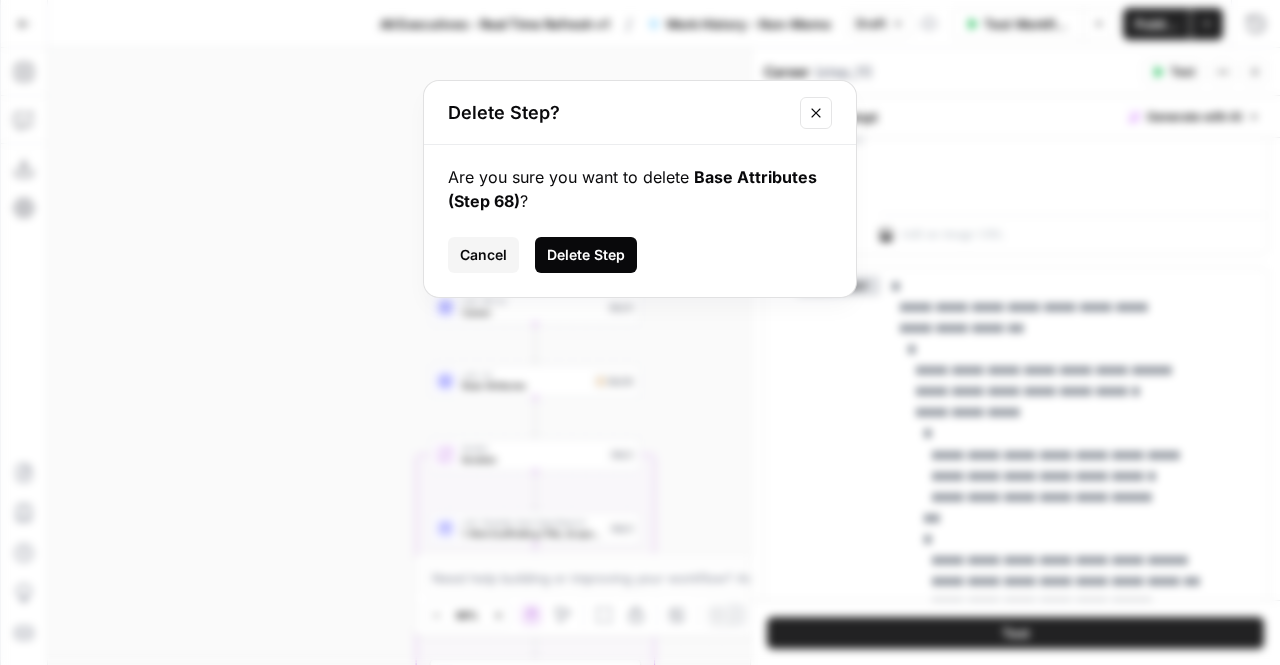 click on "Delete Step" at bounding box center (586, 255) 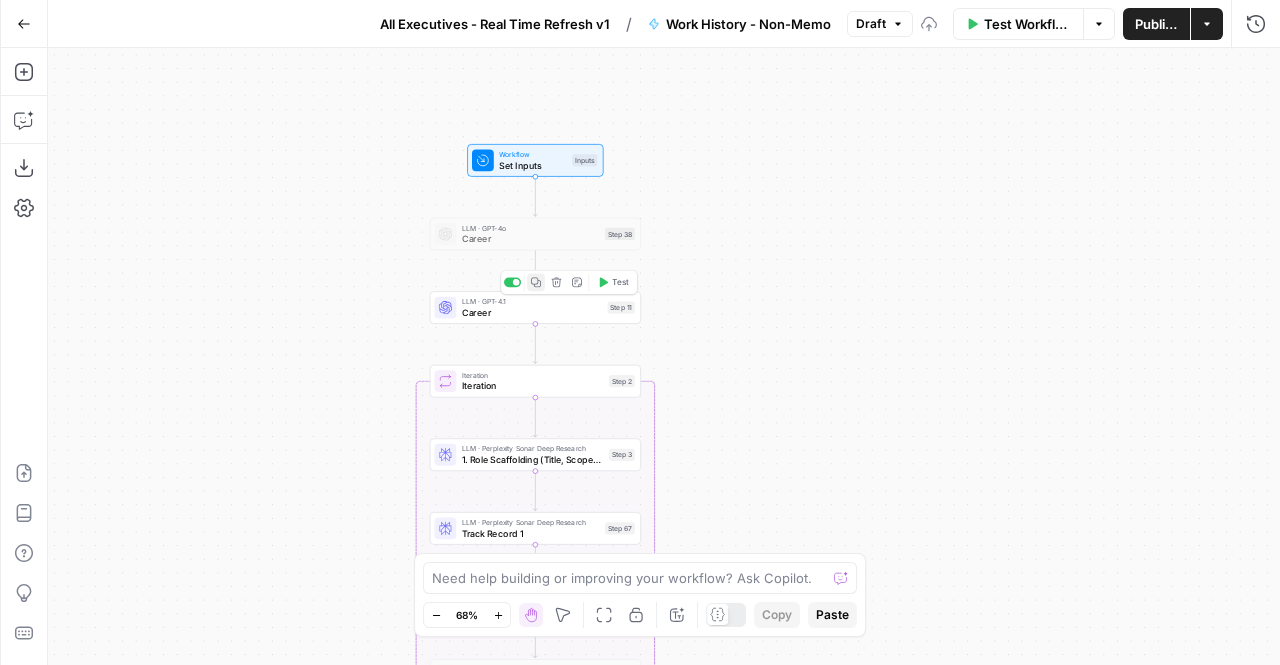 click 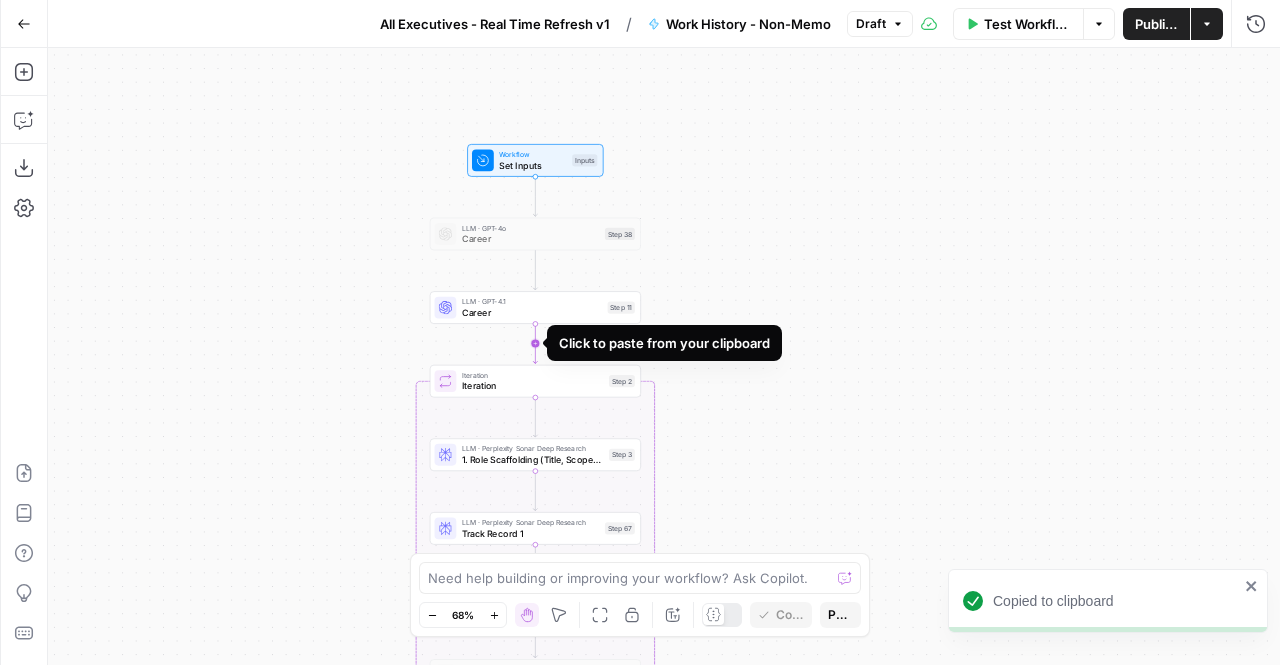 click 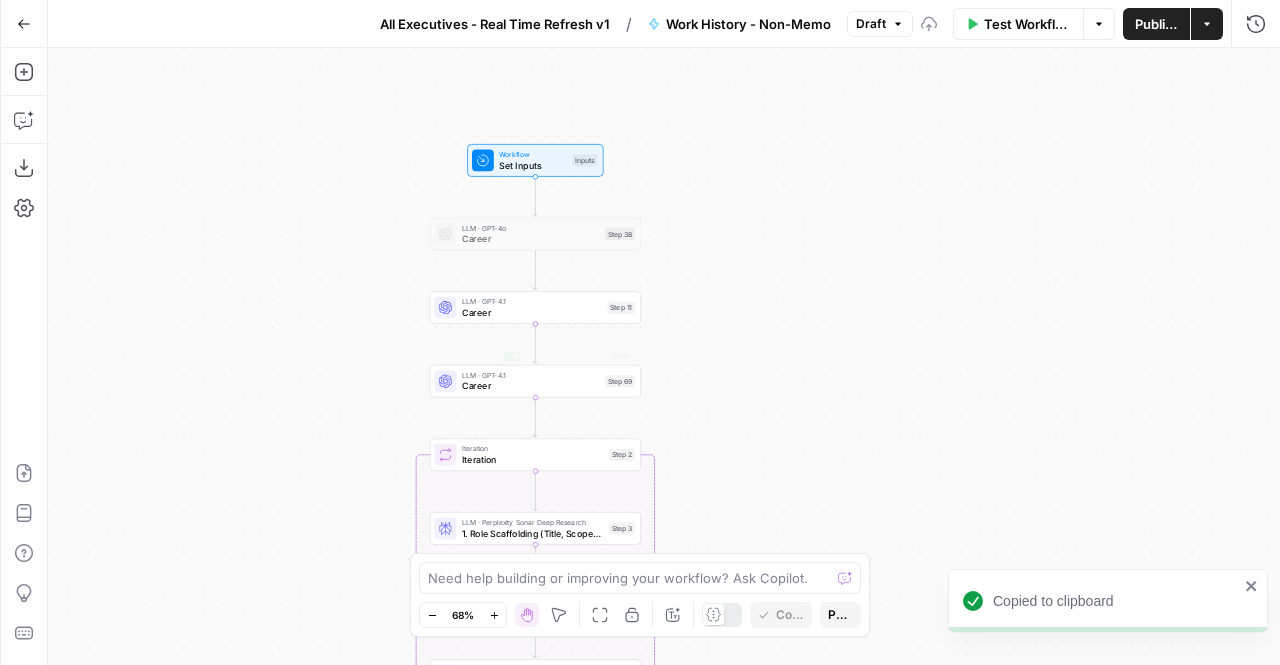 click on "Career" at bounding box center (531, 386) 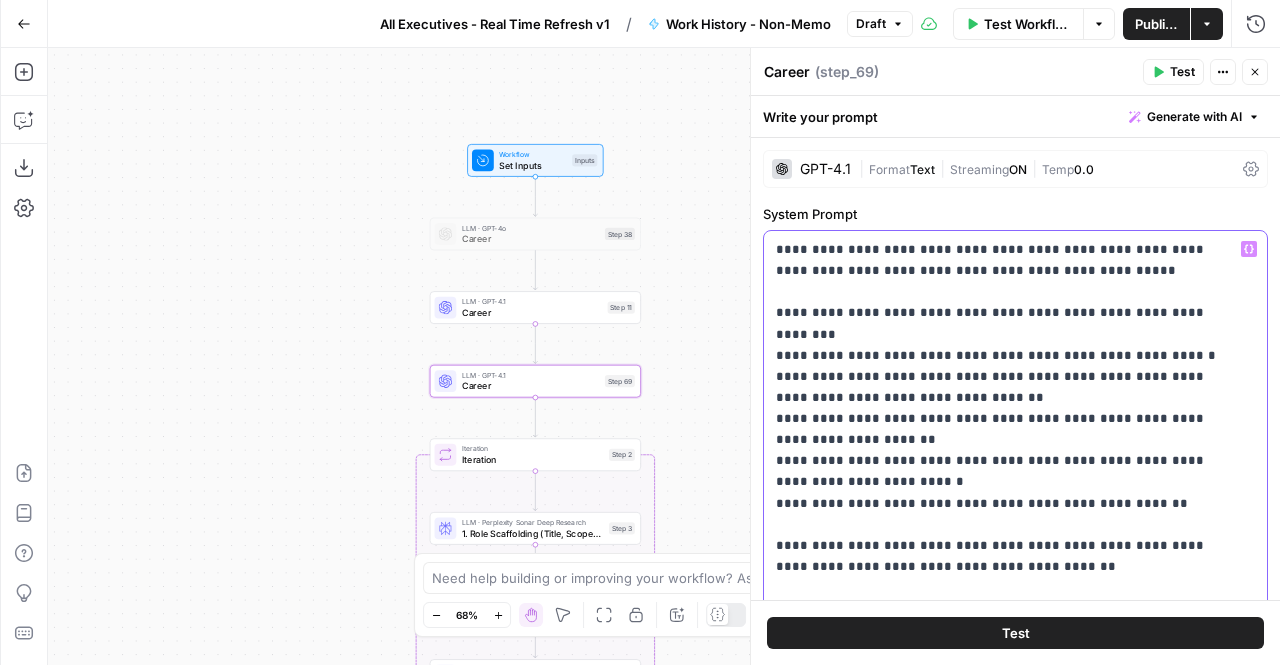 drag, startPoint x: 1005, startPoint y: 279, endPoint x: 774, endPoint y: 239, distance: 234.43762 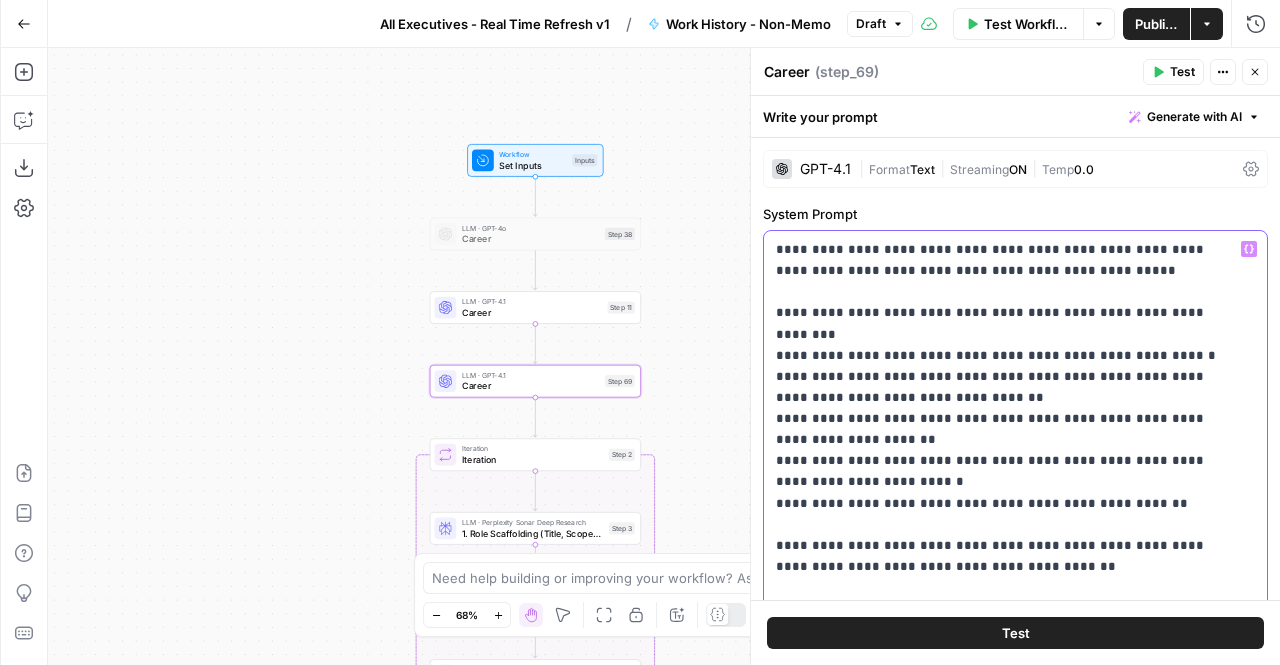 click on "**********" at bounding box center (1015, 587) 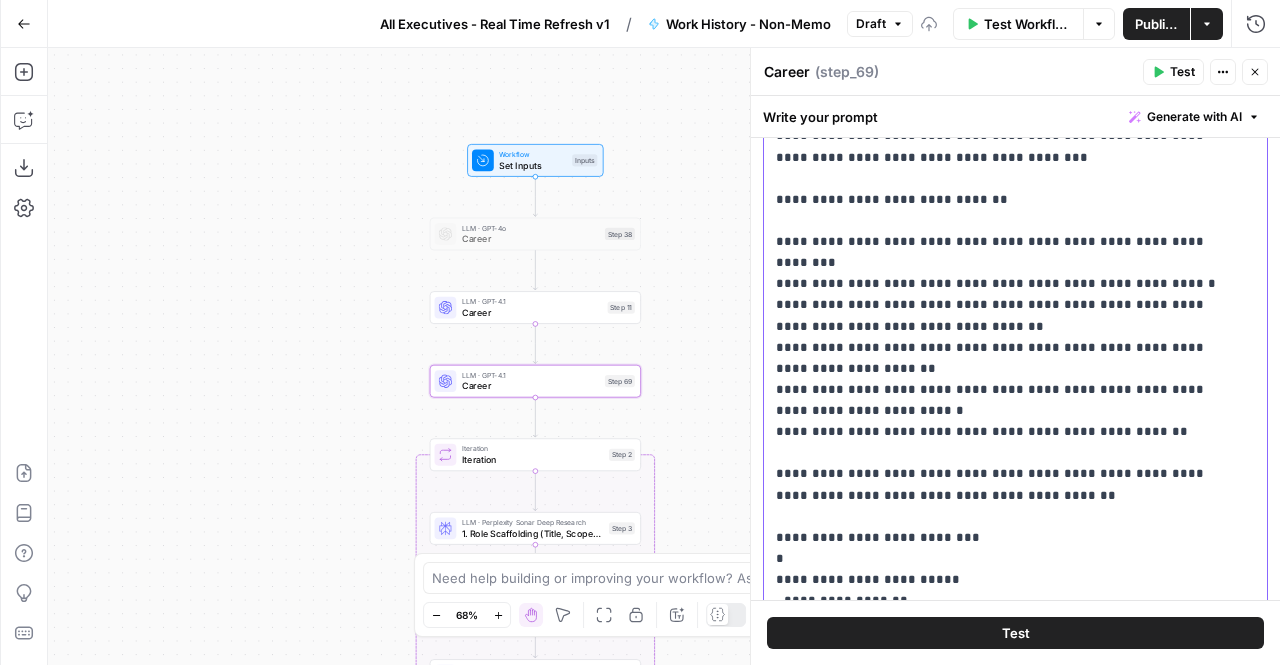 scroll, scrollTop: 177, scrollLeft: 0, axis: vertical 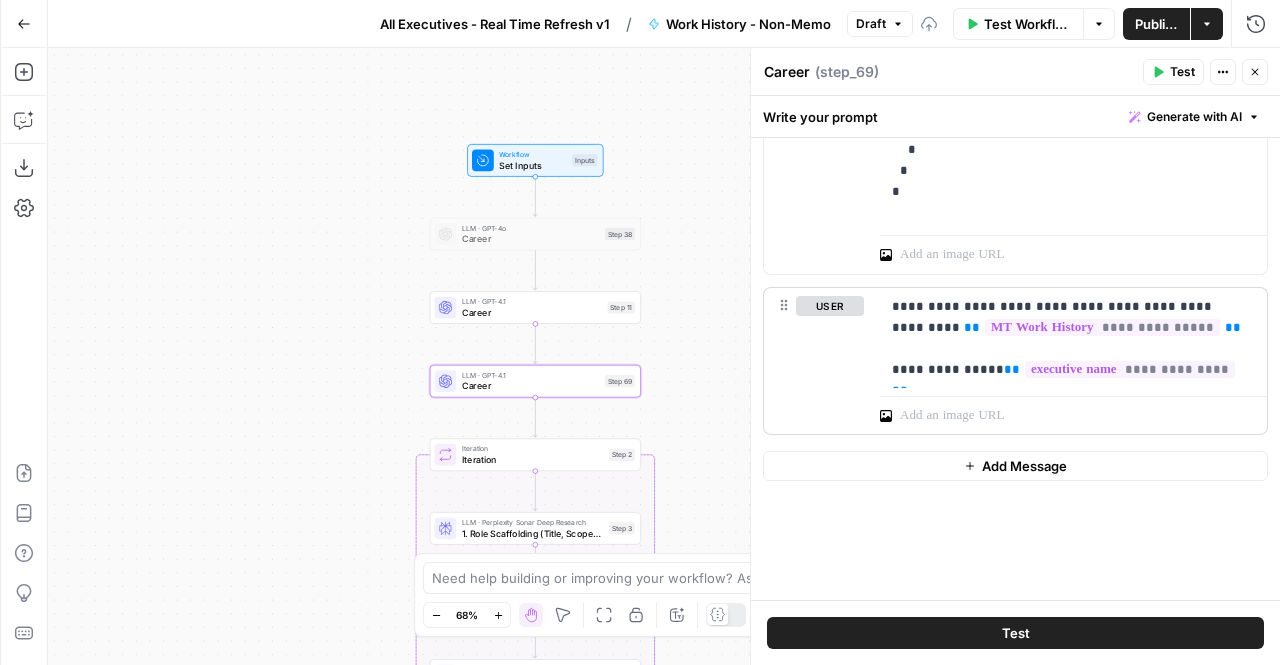 drag, startPoint x: 1048, startPoint y: 194, endPoint x: 1033, endPoint y: 379, distance: 185.60712 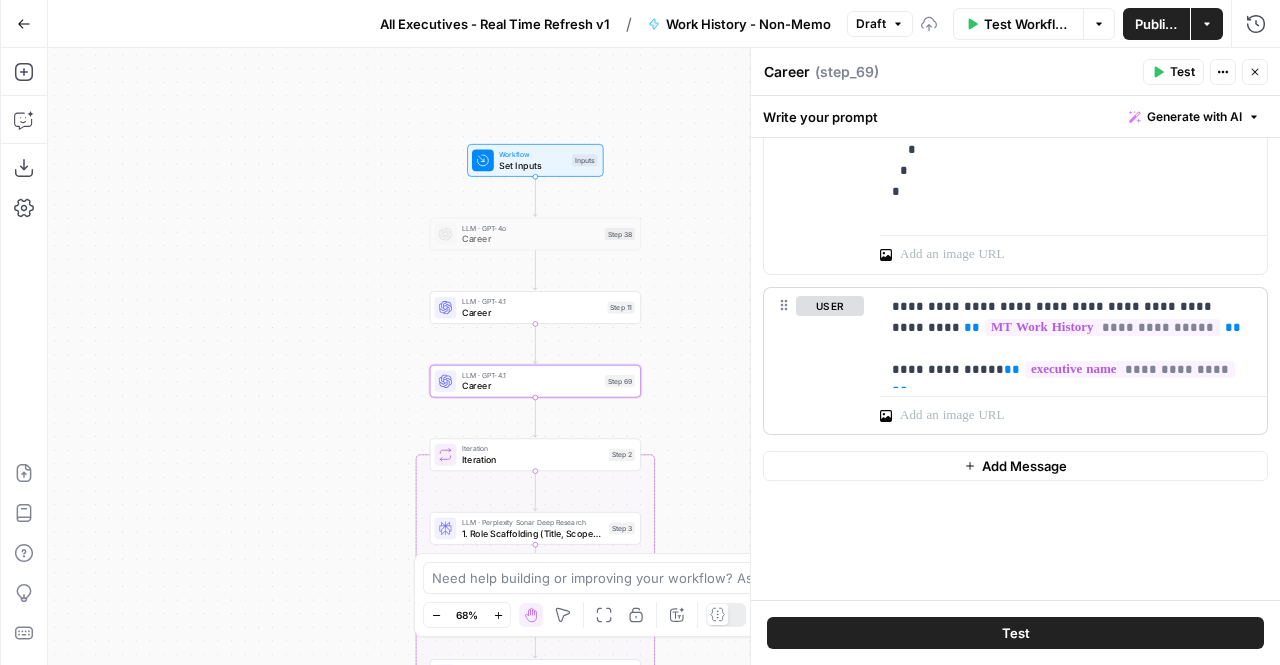 click on "**********" at bounding box center [1015, 369] 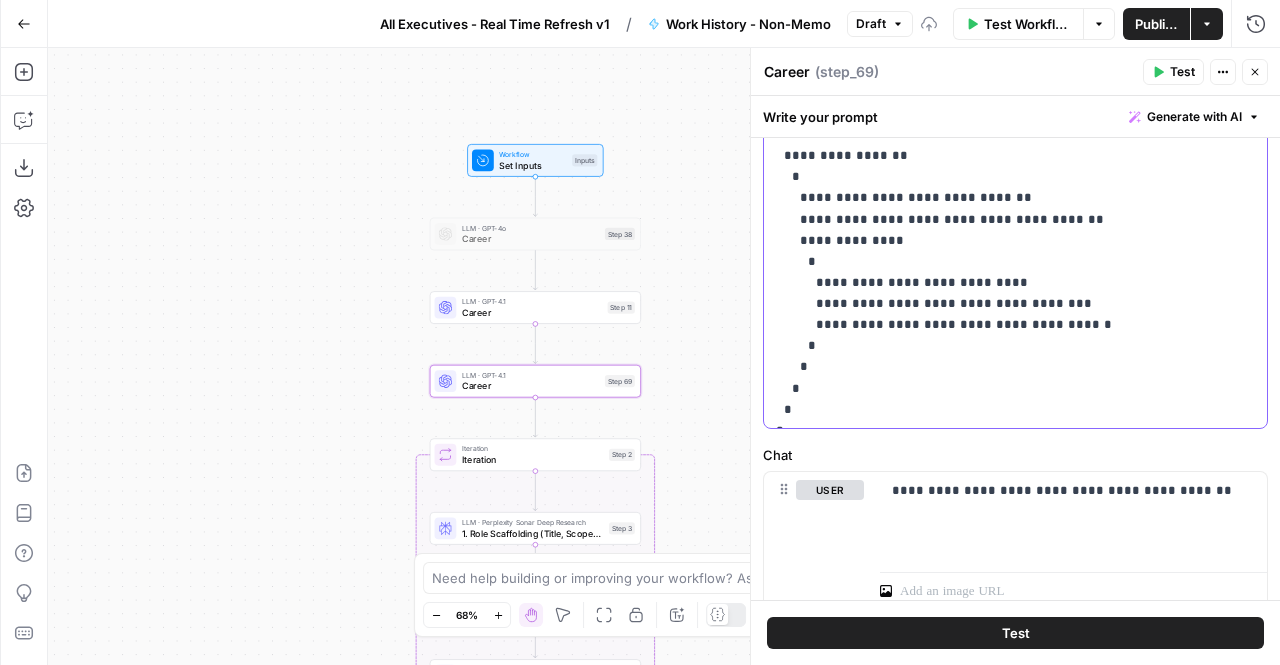 scroll, scrollTop: 603, scrollLeft: 0, axis: vertical 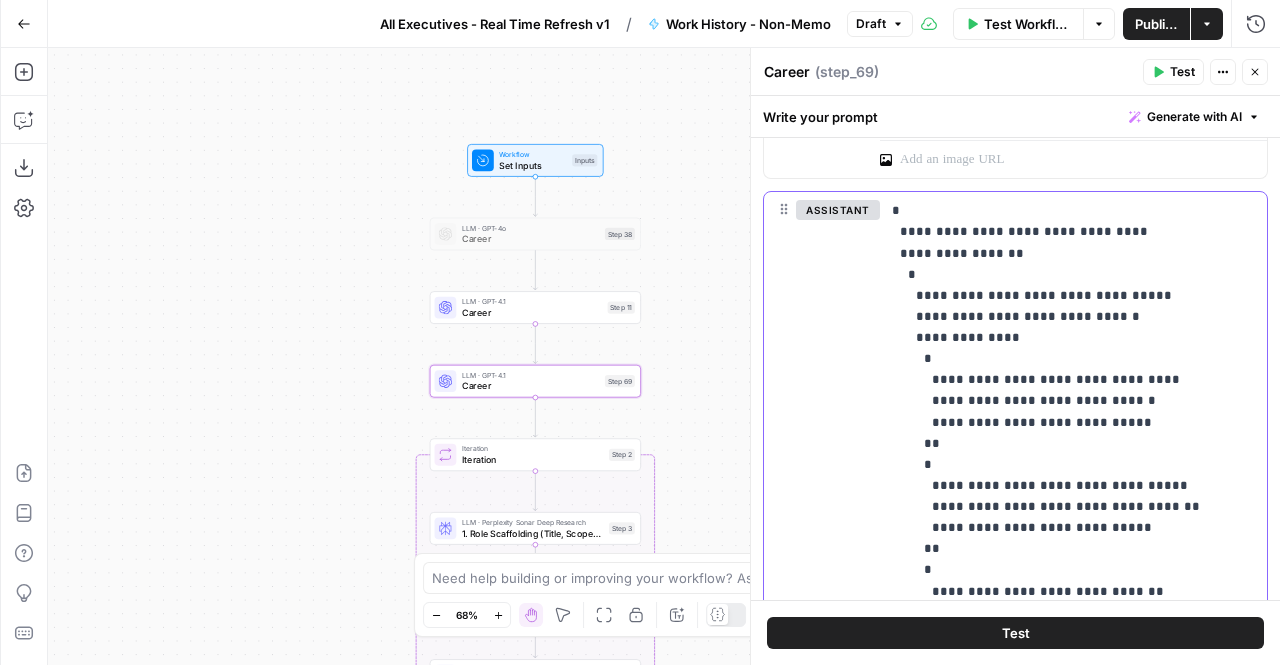click on "**********" at bounding box center [1058, 601] 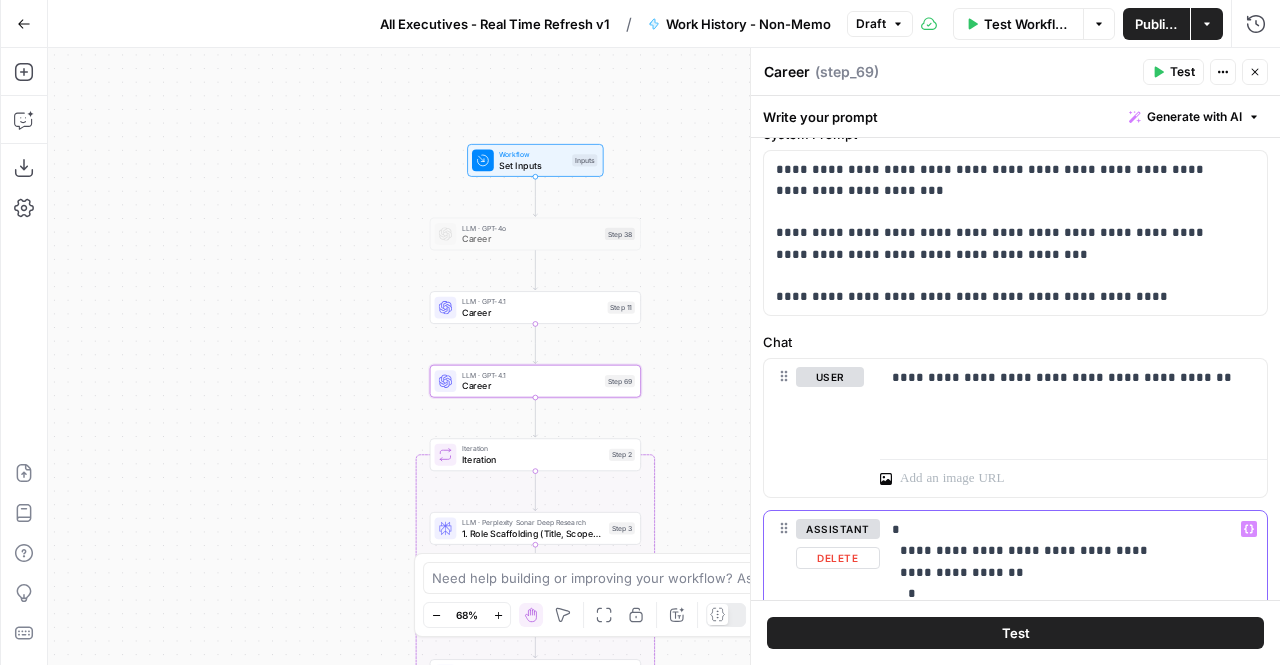 scroll, scrollTop: 81, scrollLeft: 0, axis: vertical 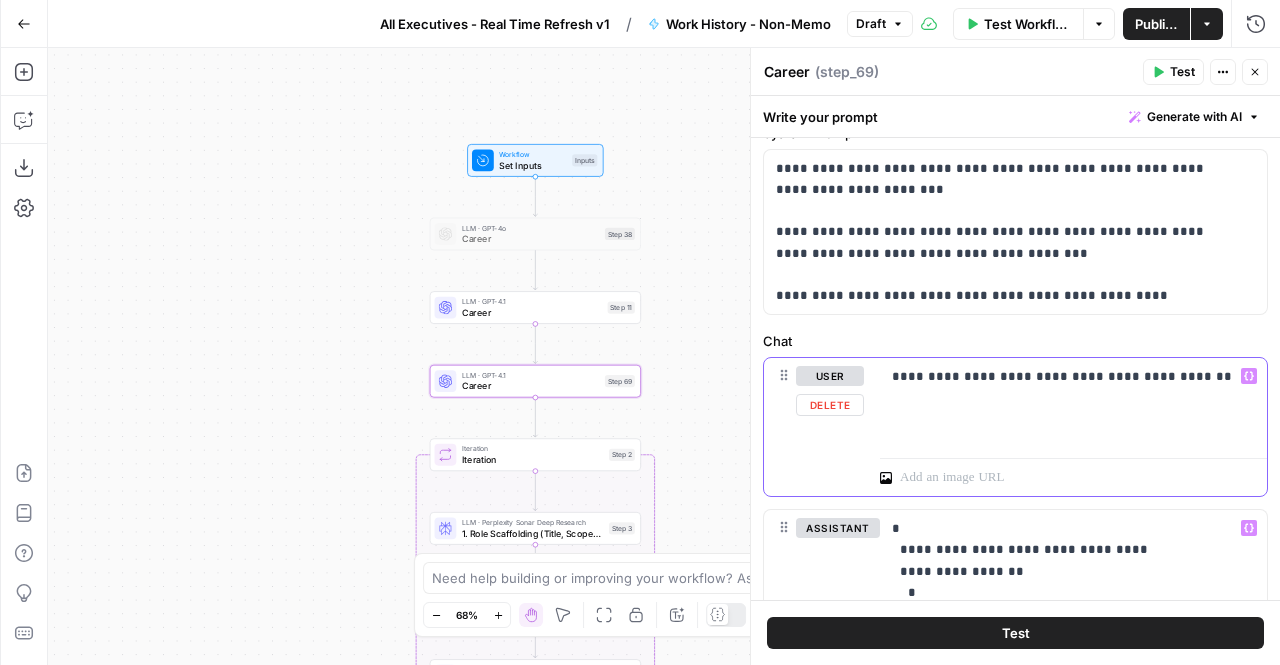 click on "**********" at bounding box center (1066, 376) 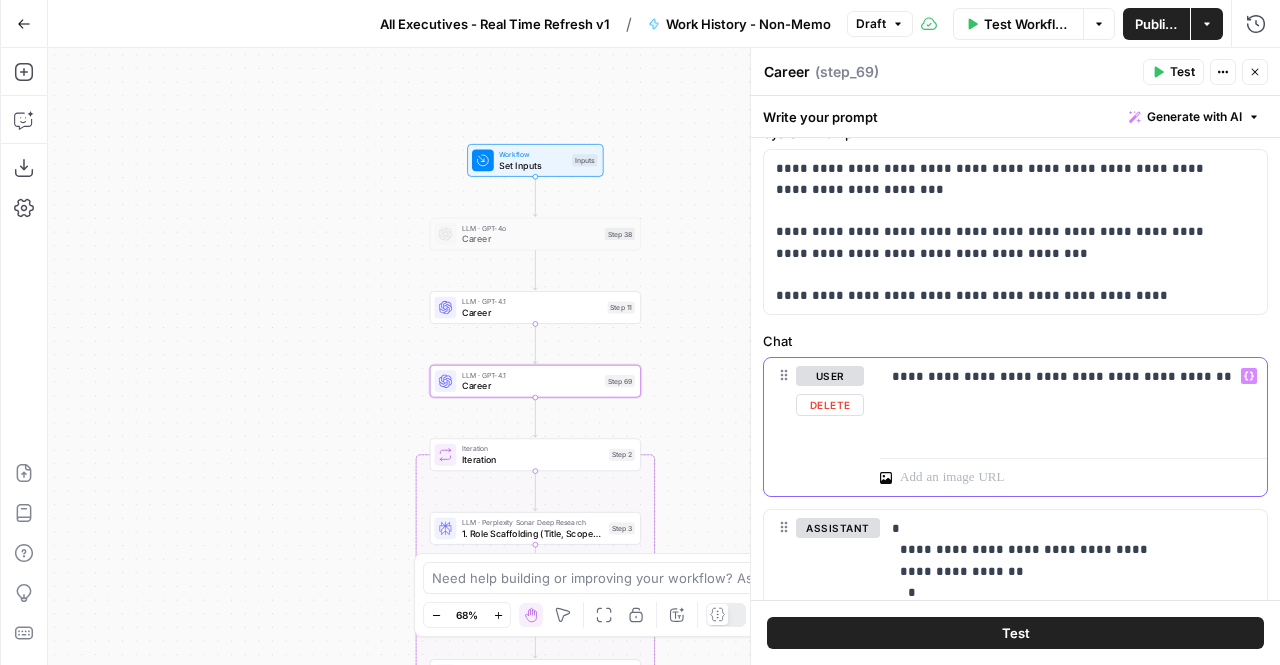 drag, startPoint x: 942, startPoint y: 377, endPoint x: 878, endPoint y: 373, distance: 64.12488 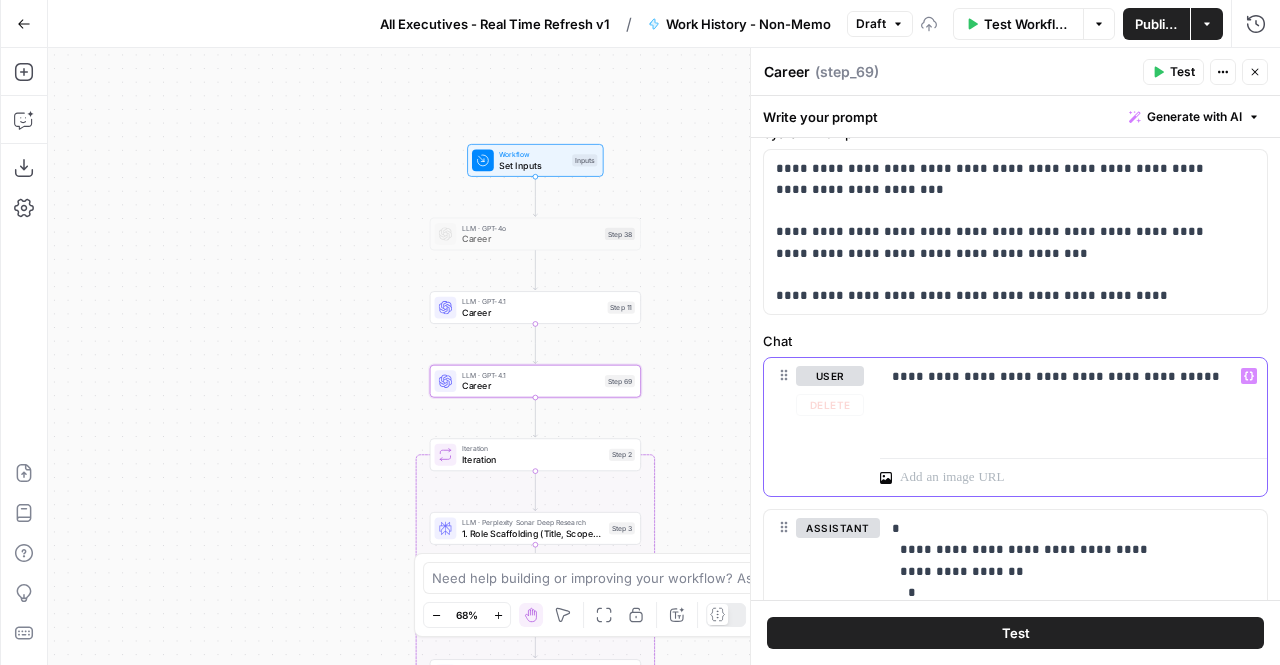 click on "**********" at bounding box center (1066, 376) 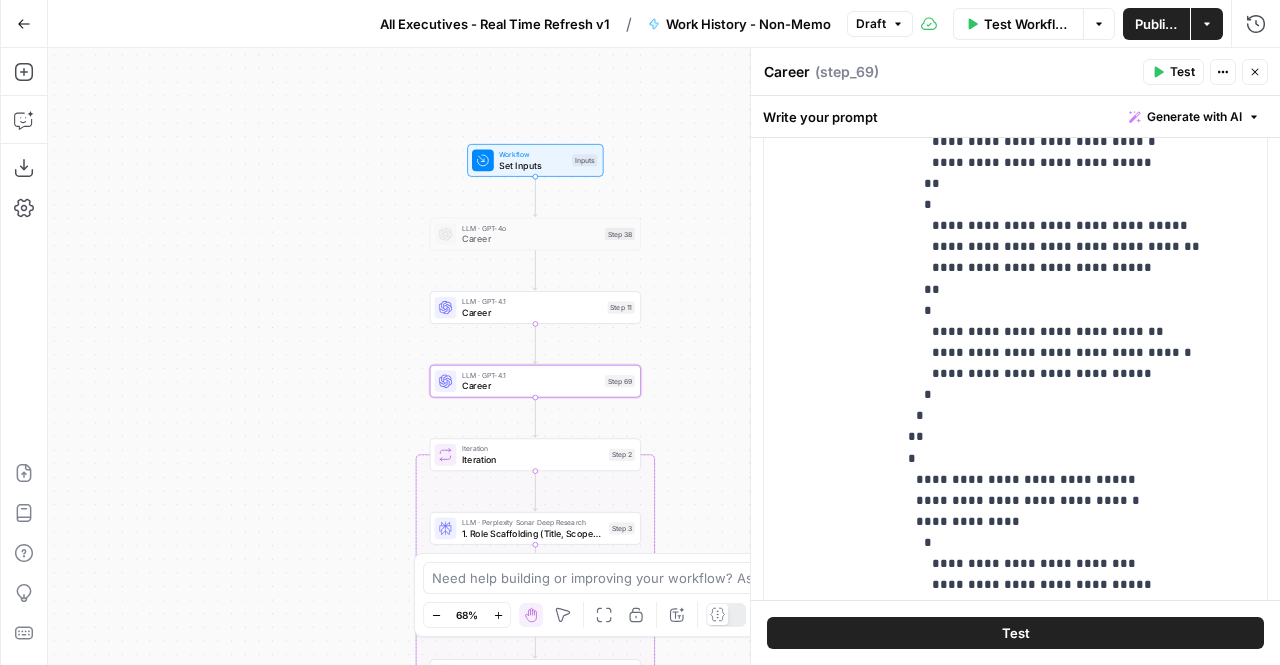 scroll, scrollTop: 1380, scrollLeft: 0, axis: vertical 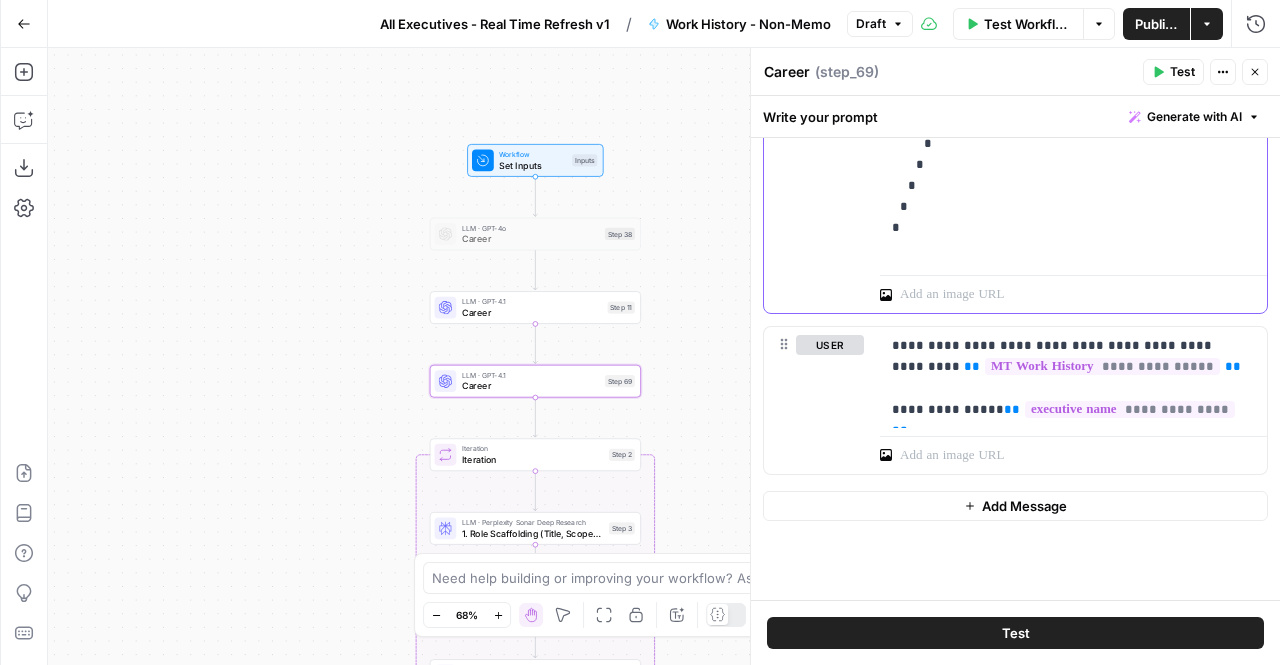 drag, startPoint x: 911, startPoint y: 438, endPoint x: 922, endPoint y: 179, distance: 259.2335 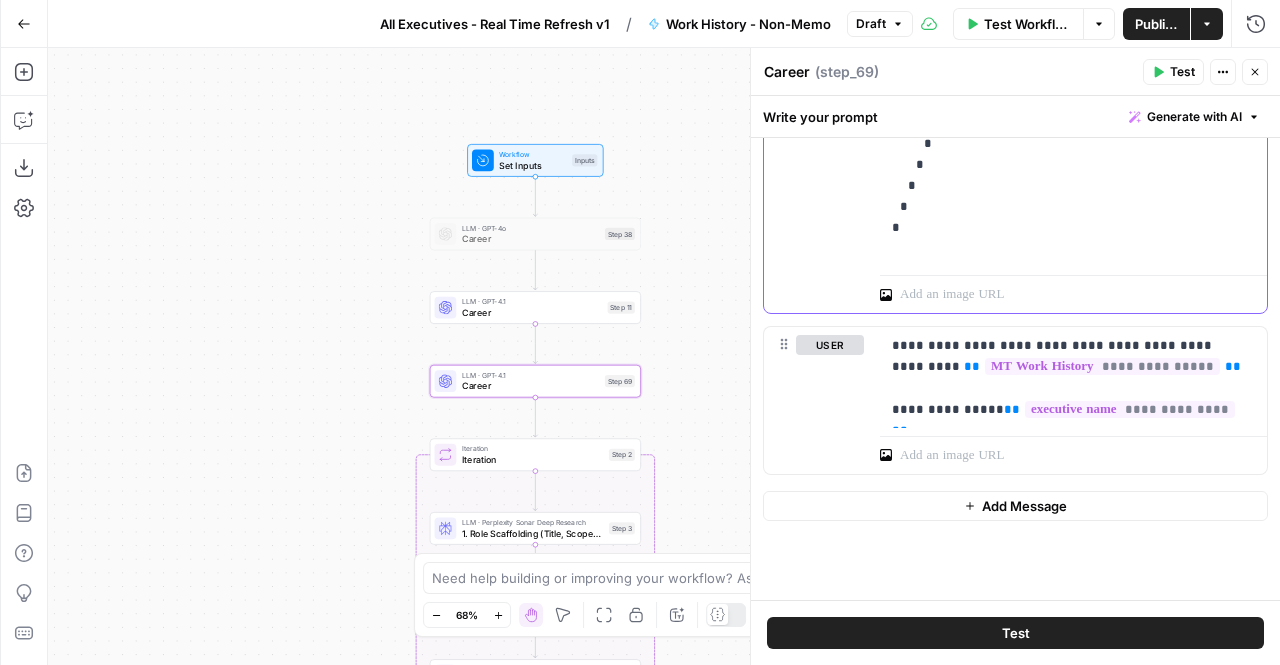 click on "**********" at bounding box center [1058, -142] 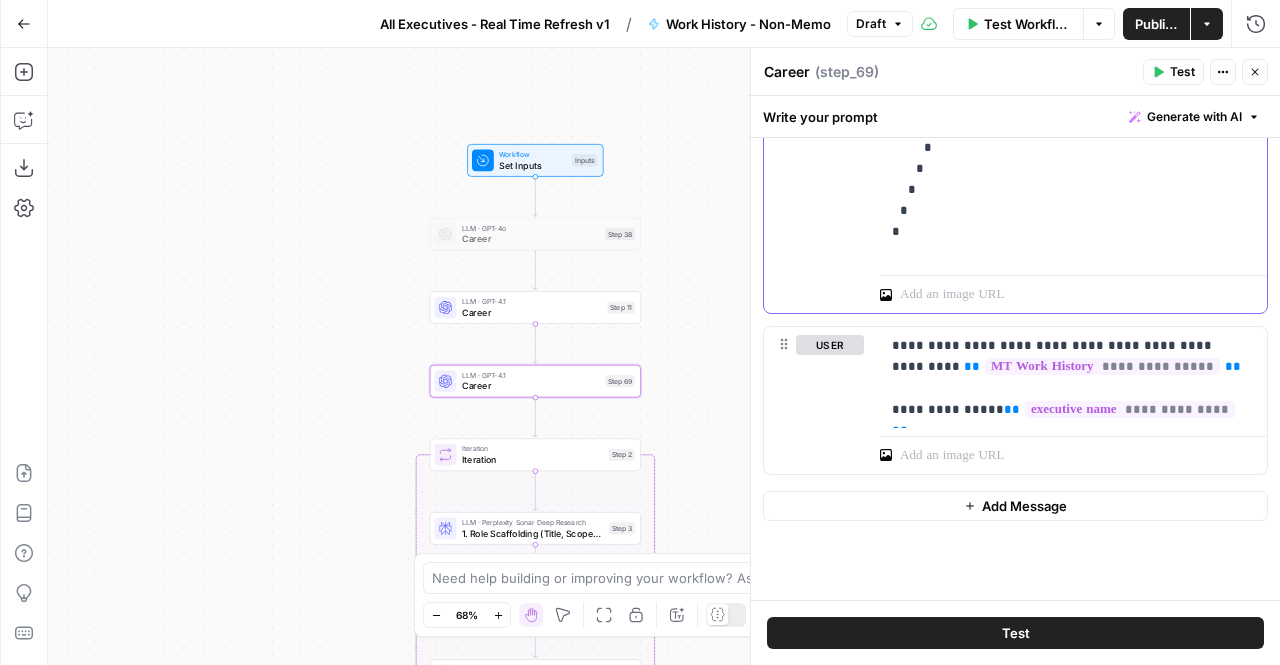 scroll, scrollTop: 0, scrollLeft: 0, axis: both 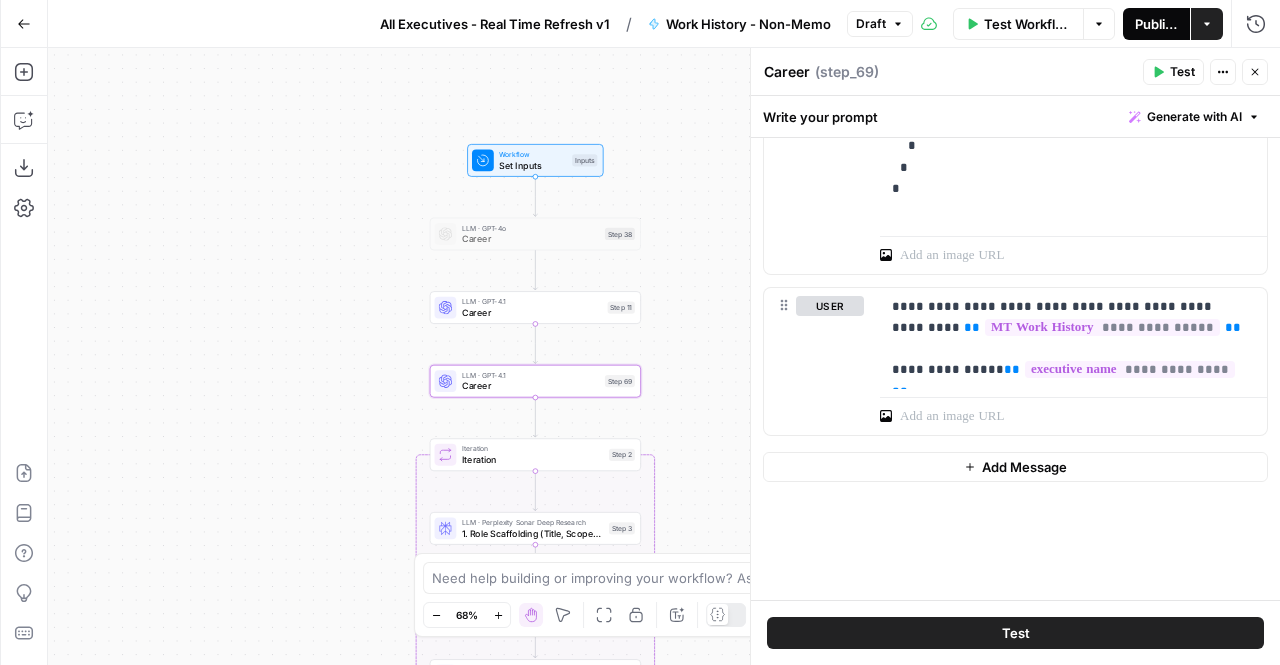 click on "Publish" at bounding box center (1156, 24) 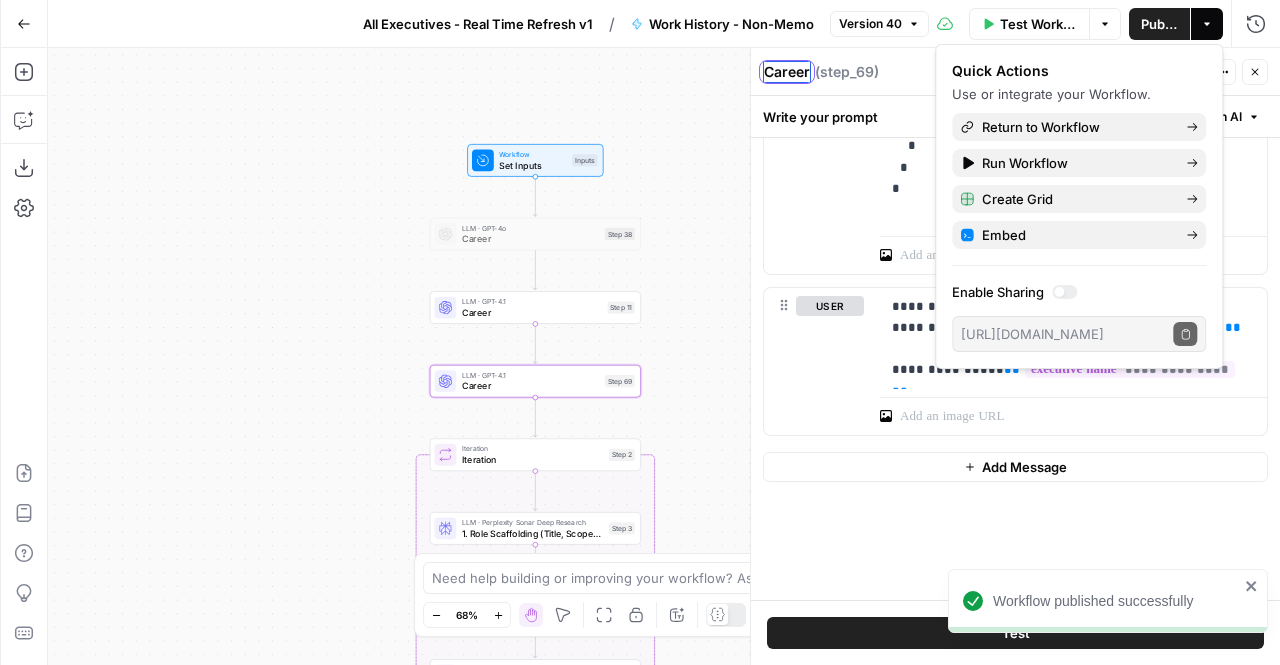 click on "Career" at bounding box center [787, 72] 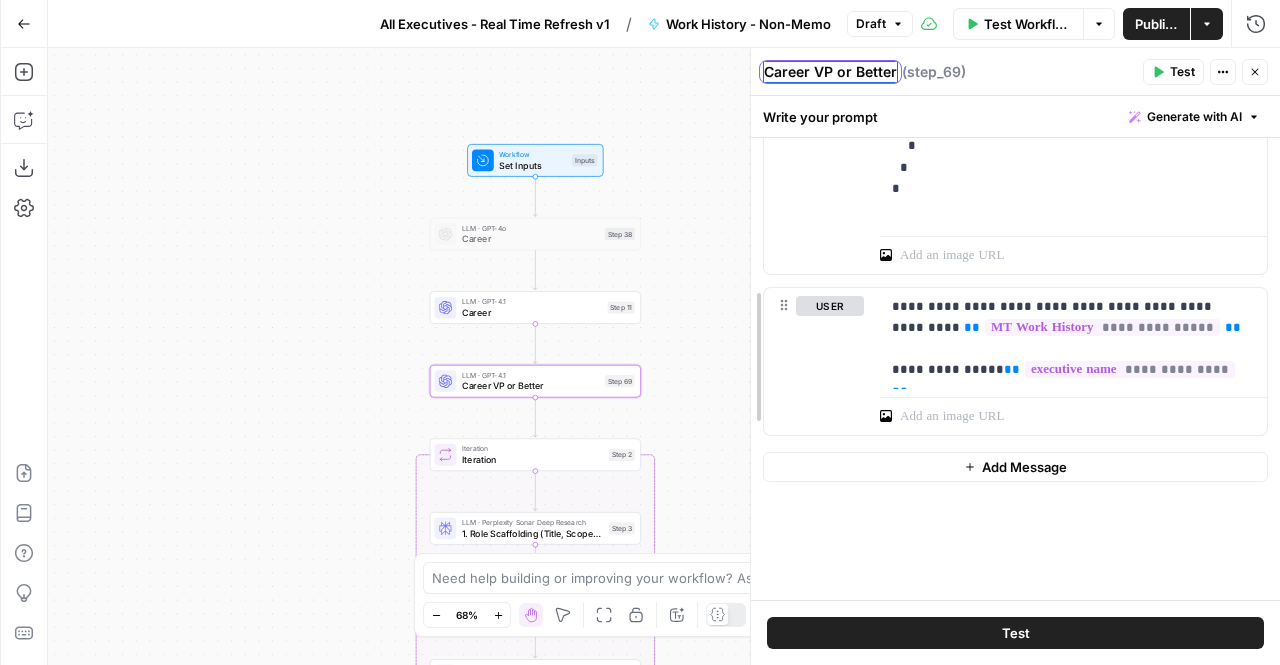 type on "Career VP or Better" 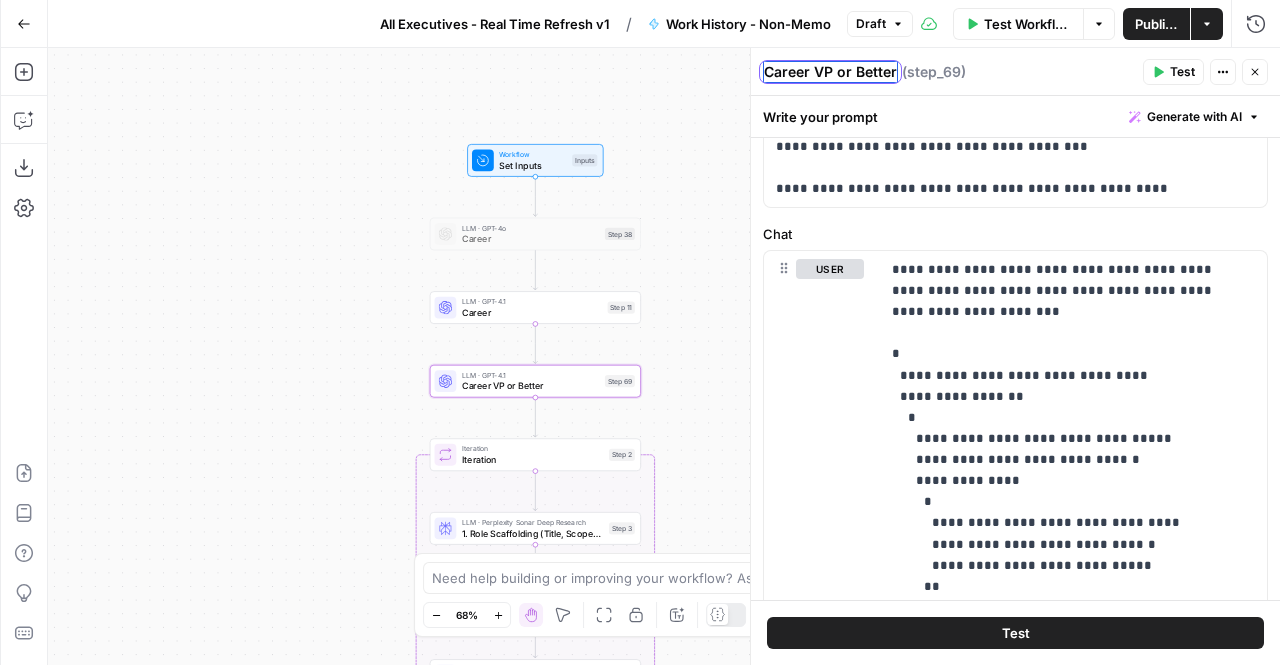 scroll, scrollTop: 0, scrollLeft: 0, axis: both 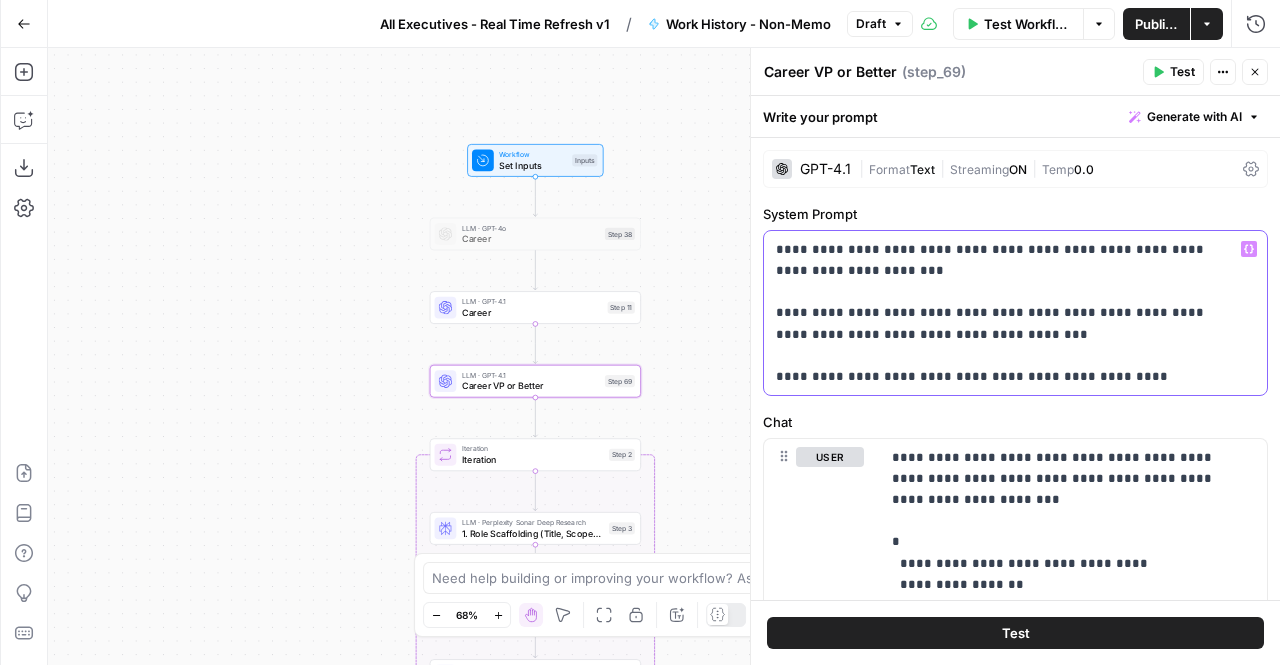 drag, startPoint x: 951, startPoint y: 335, endPoint x: 768, endPoint y: 337, distance: 183.01093 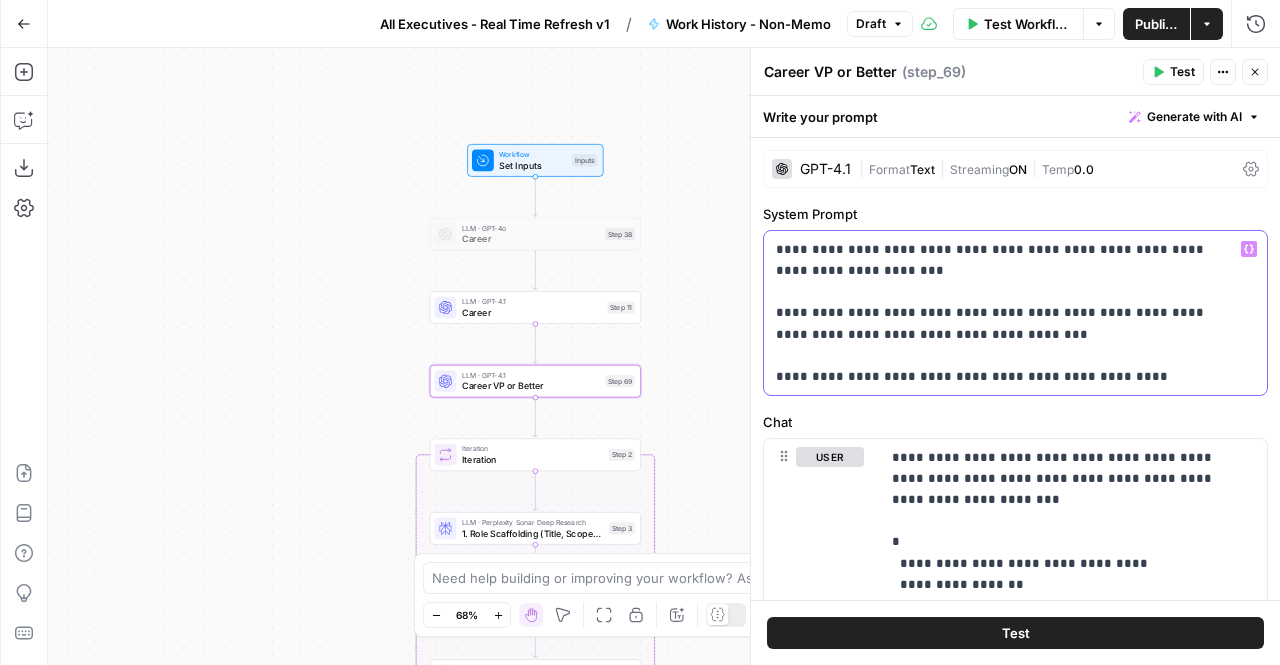 click on "**********" at bounding box center (1008, 313) 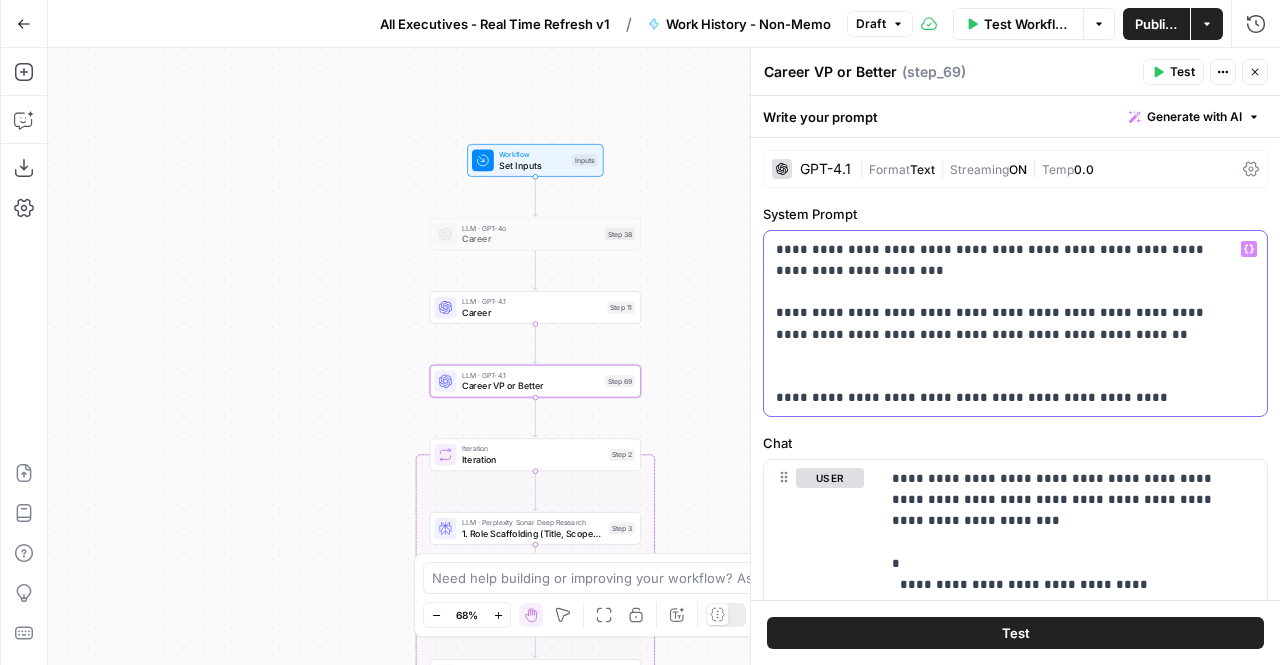 click on "**********" at bounding box center (1008, 323) 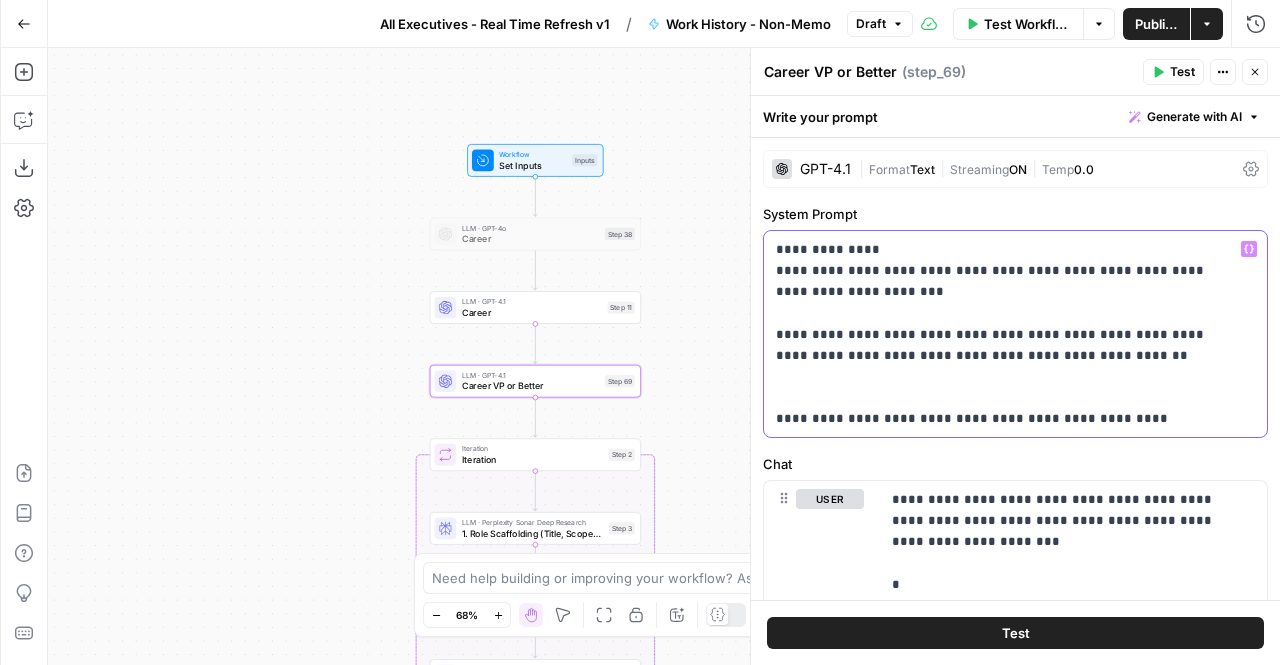 click on "**********" at bounding box center (1008, 334) 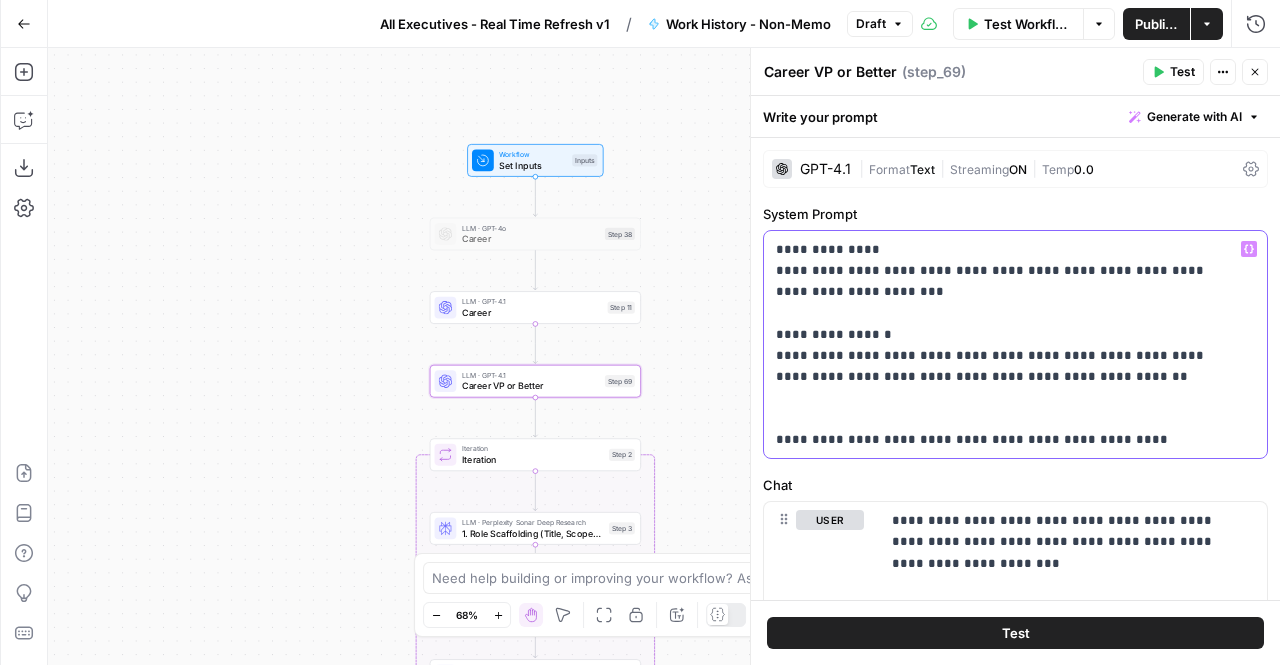 click on "**********" at bounding box center [1008, 344] 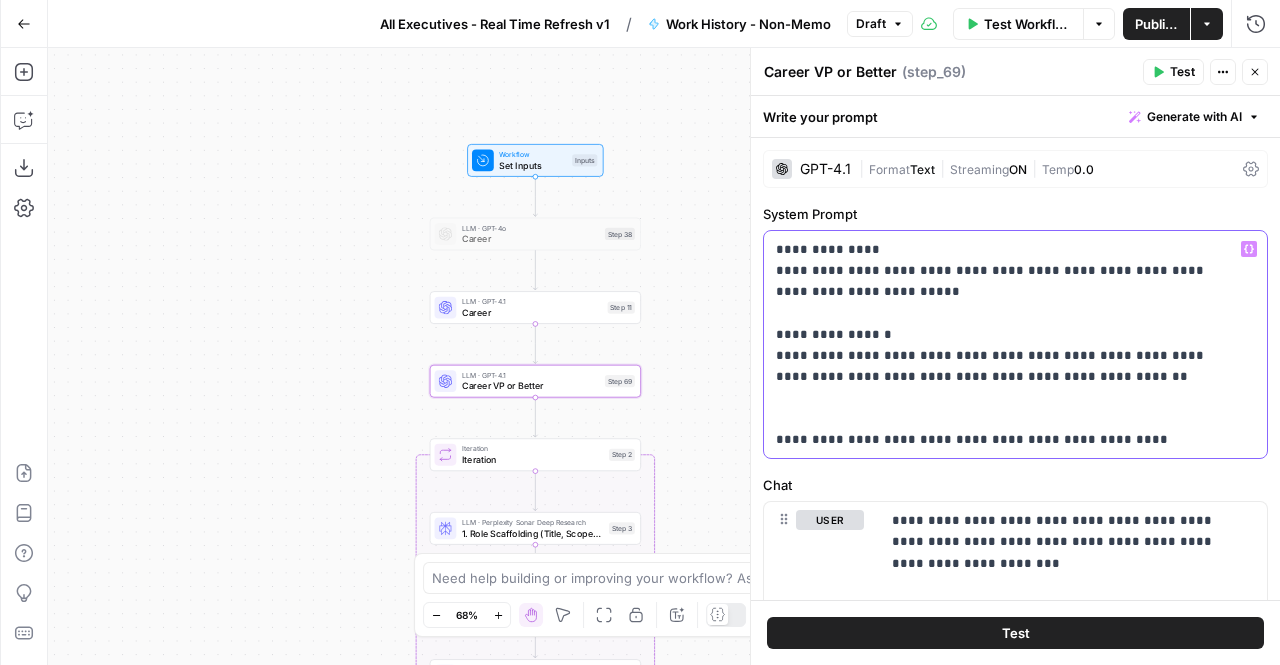 click on "**********" at bounding box center [1008, 344] 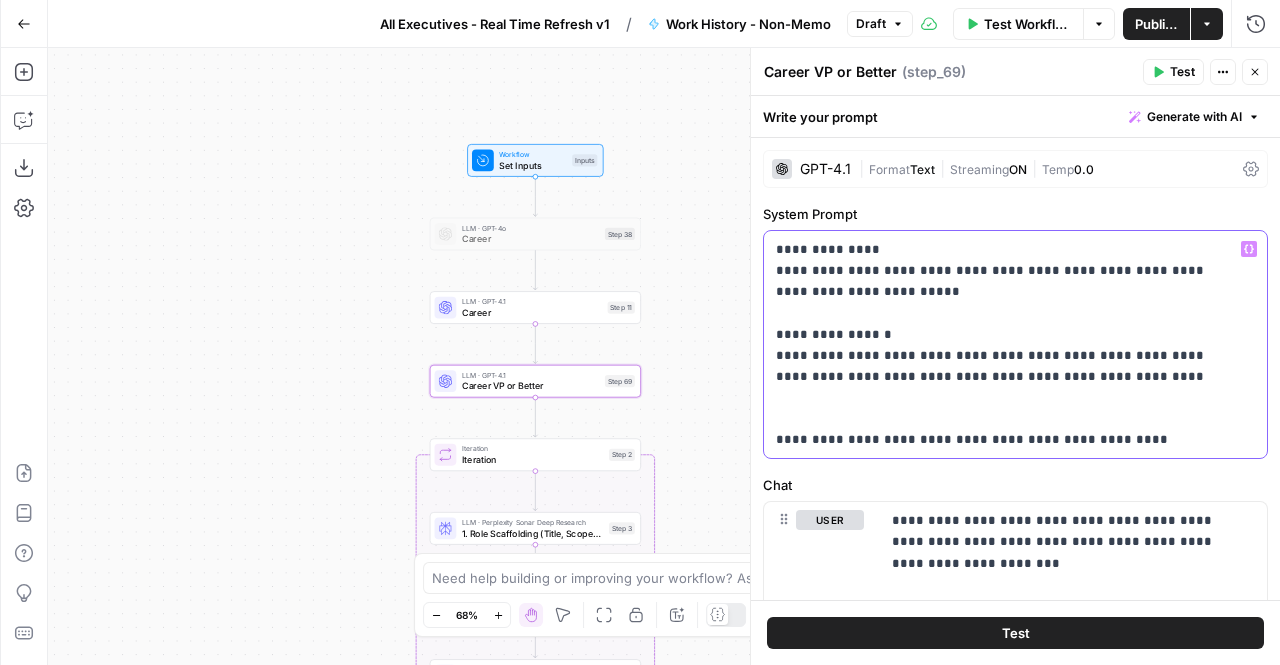 click on "**********" at bounding box center (1008, 344) 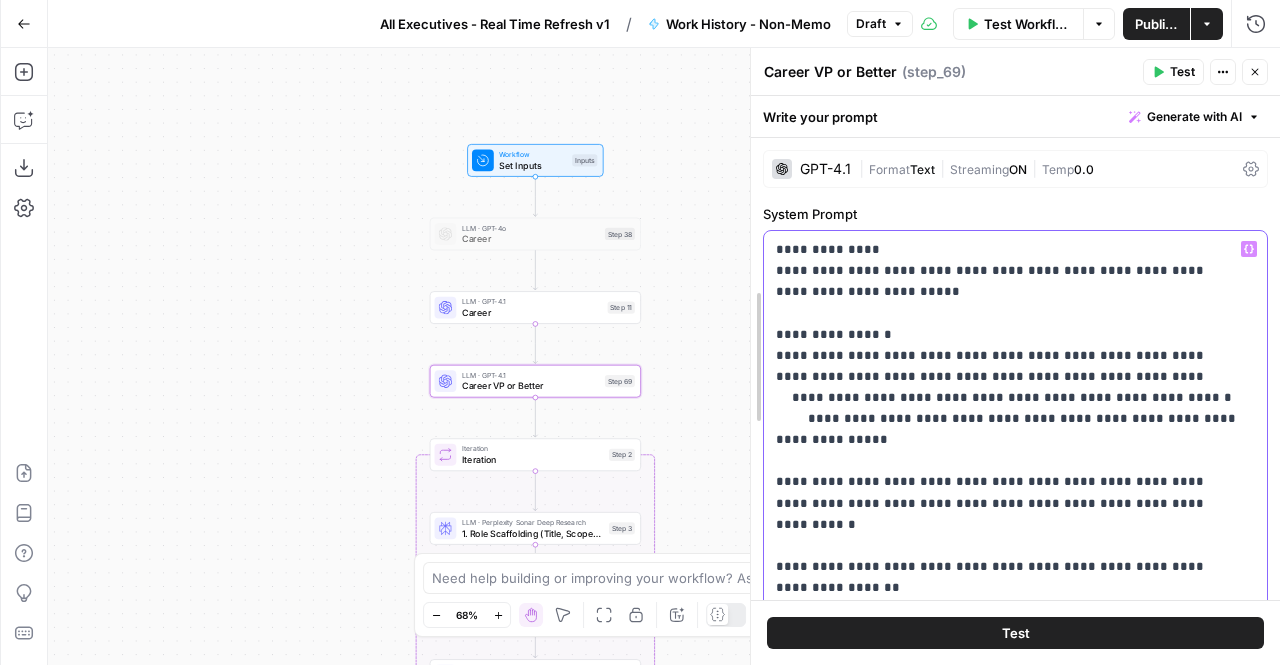 drag, startPoint x: 1208, startPoint y: 425, endPoint x: 756, endPoint y: 428, distance: 452.00995 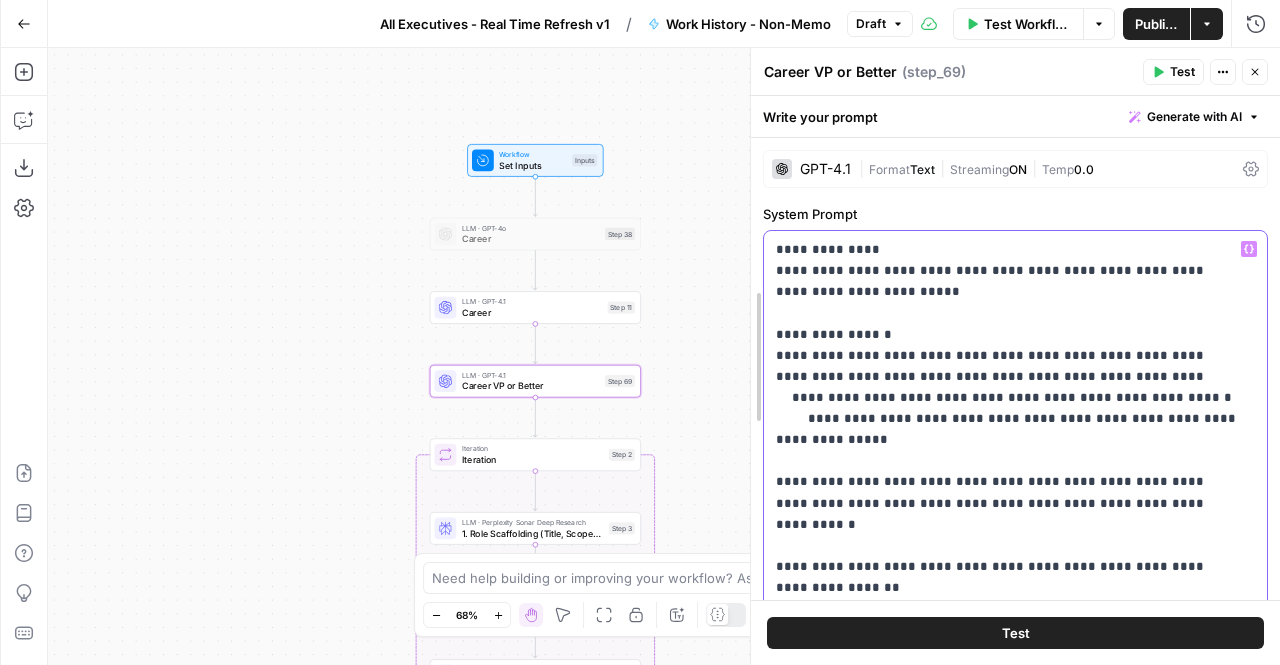 click on "**********" at bounding box center [1015, 356] 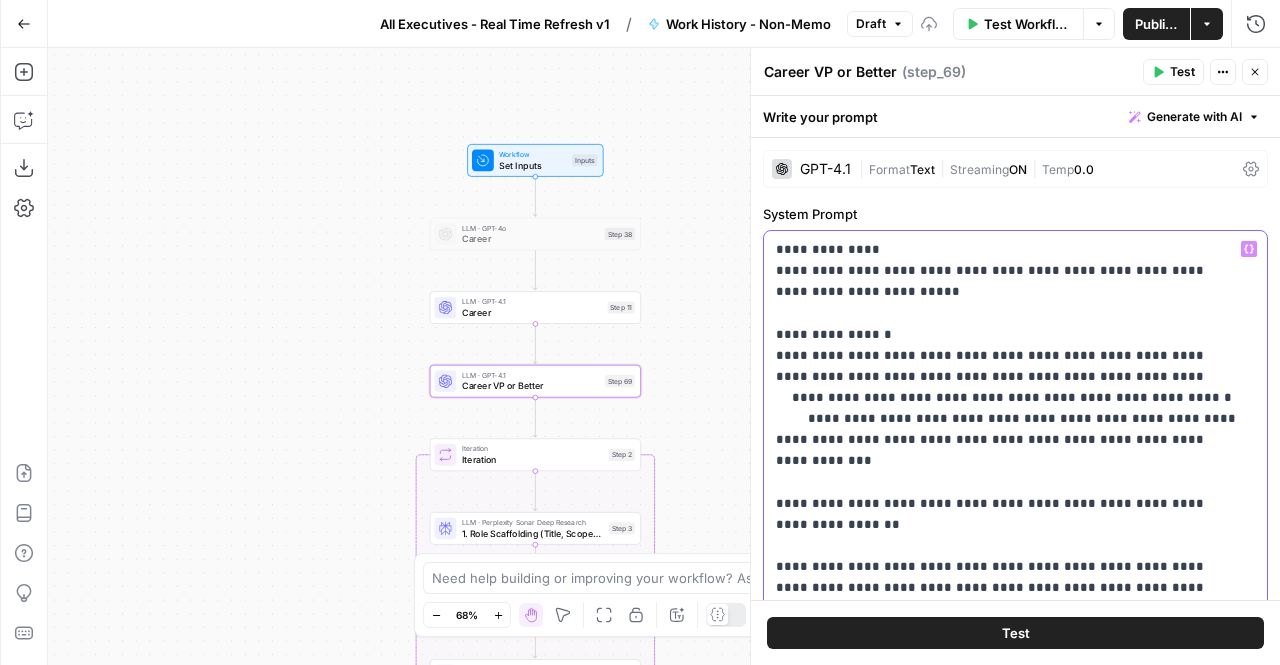 click on "**********" at bounding box center (1008, 429) 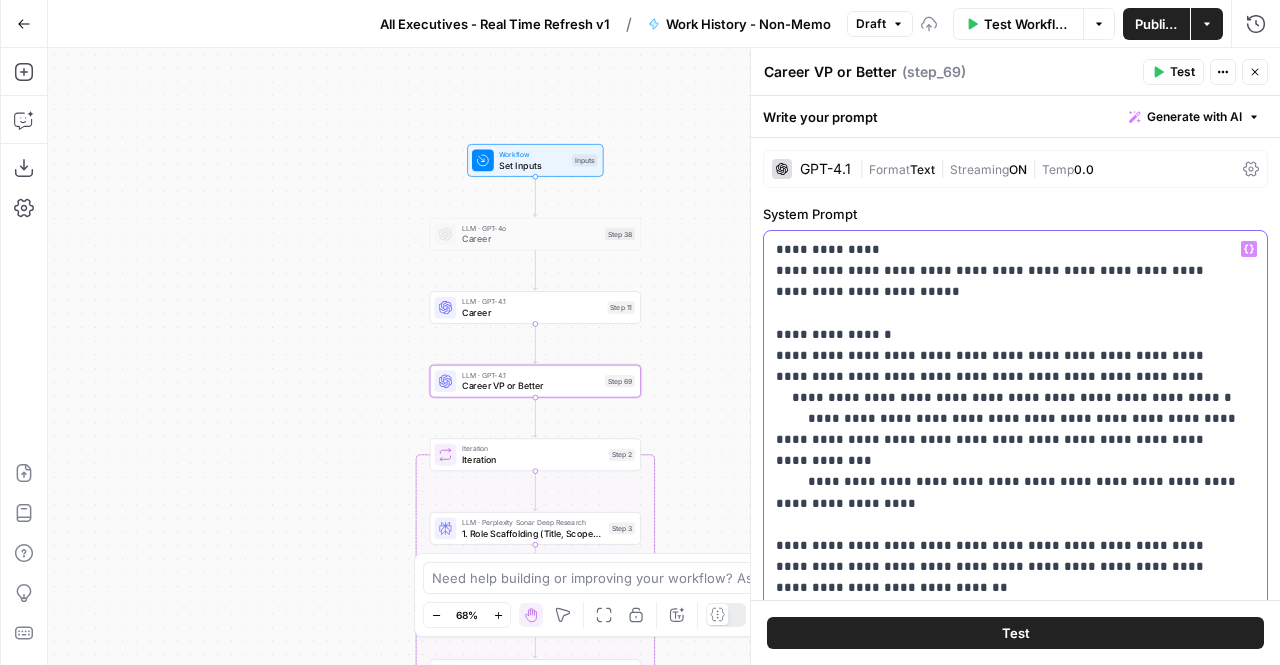click on "**********" at bounding box center (1008, 429) 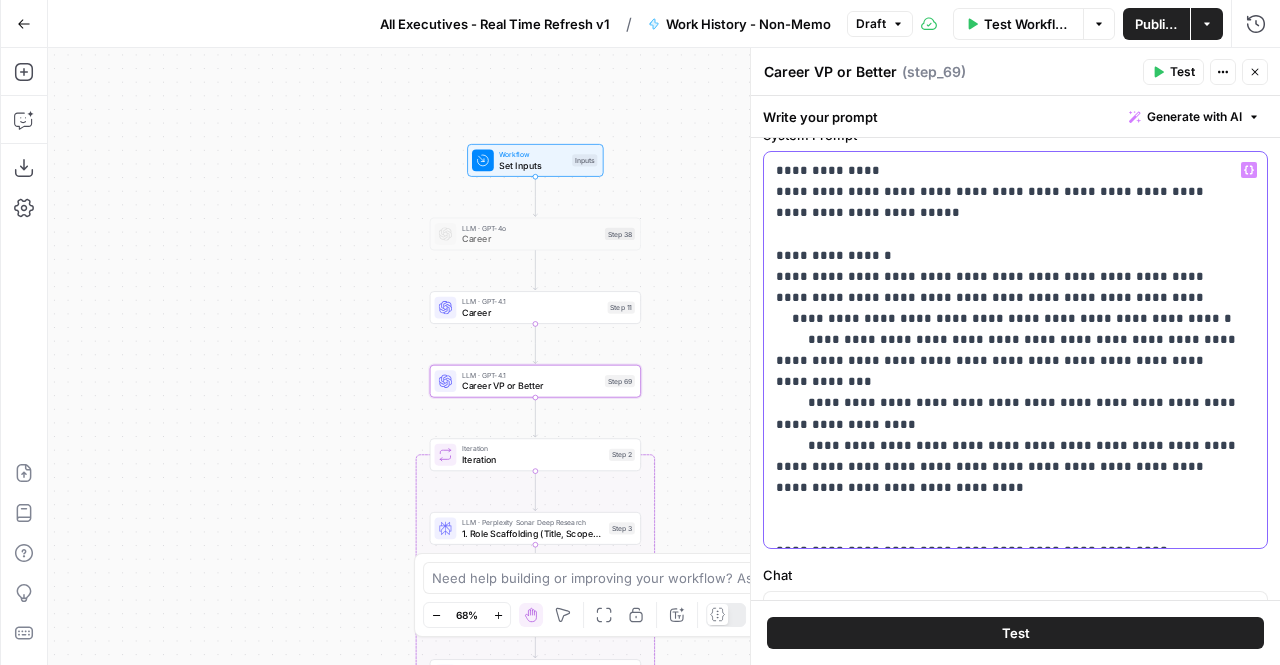 scroll, scrollTop: 88, scrollLeft: 0, axis: vertical 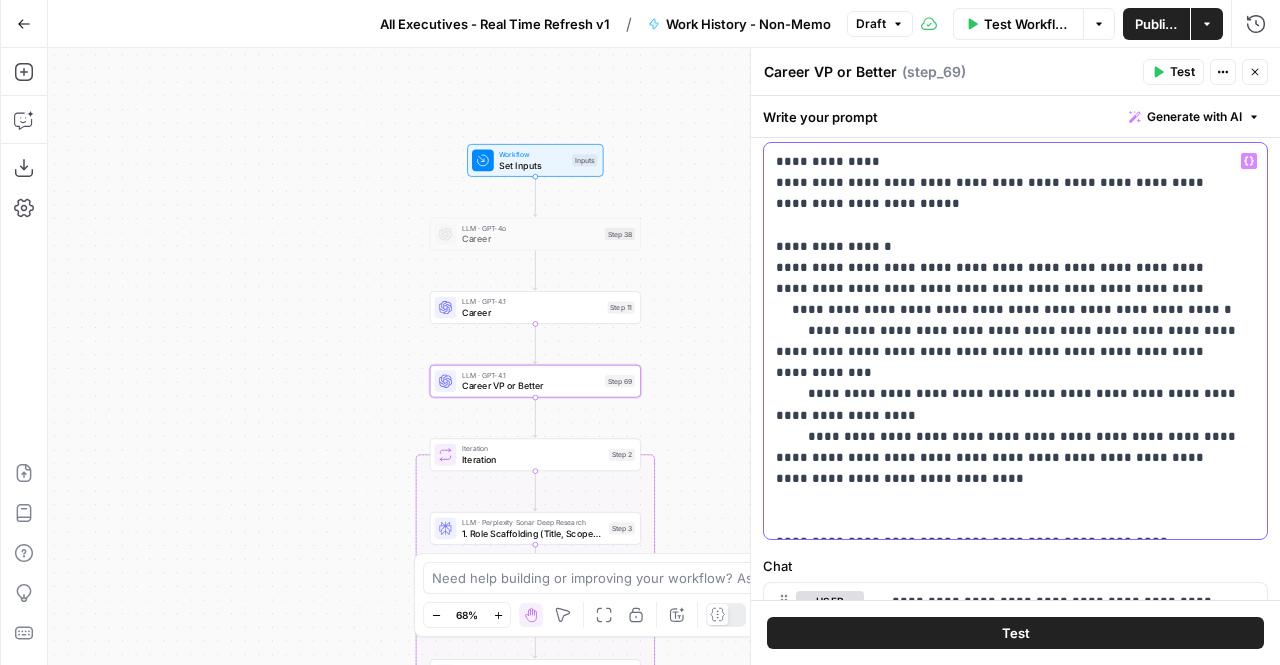 click on "**********" at bounding box center (1008, 341) 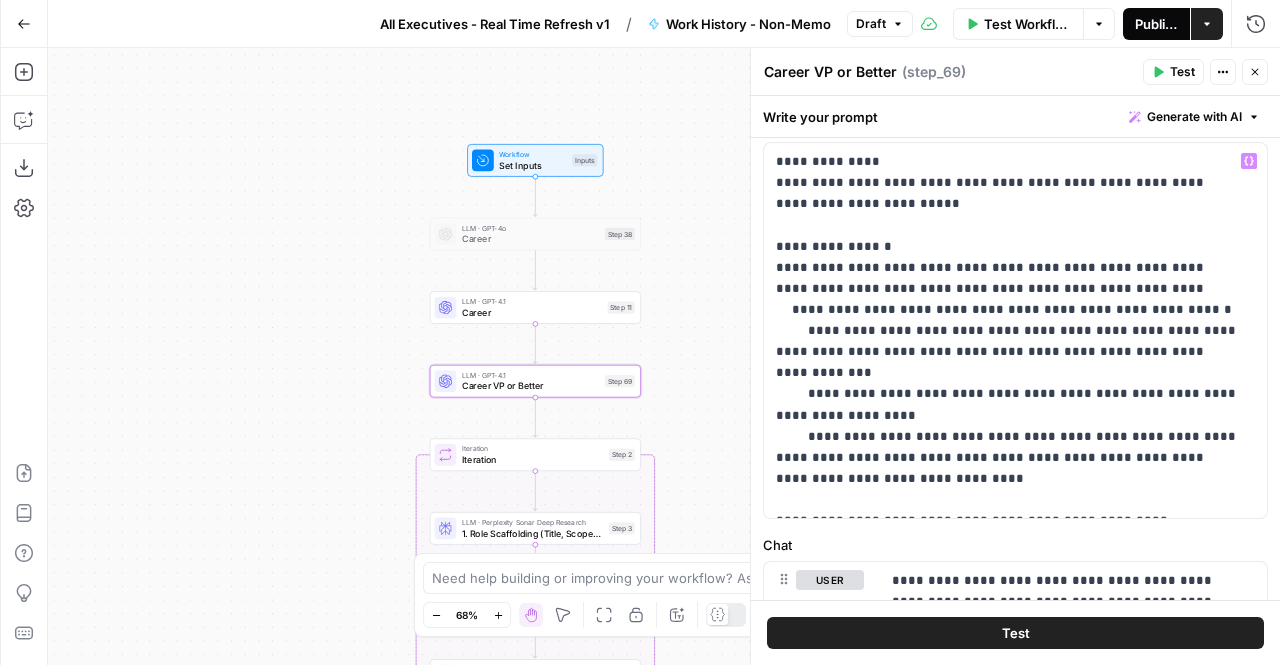 click on "Publish" at bounding box center (1156, 24) 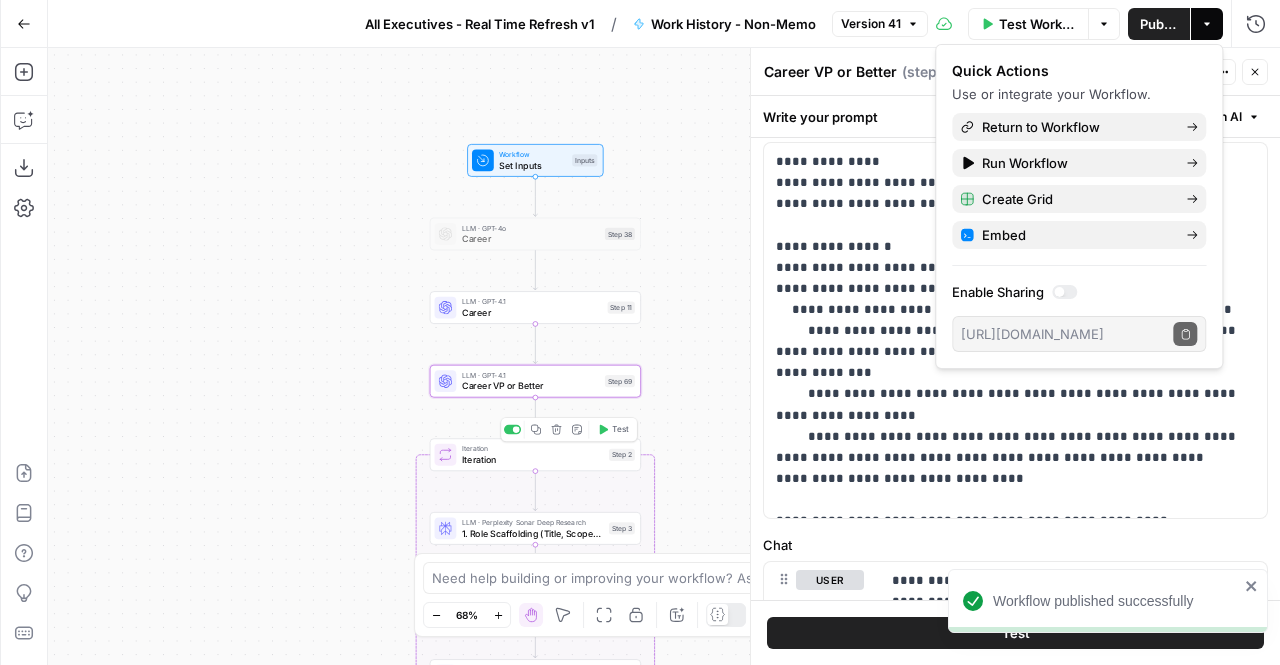 click on "Iteration" at bounding box center (533, 460) 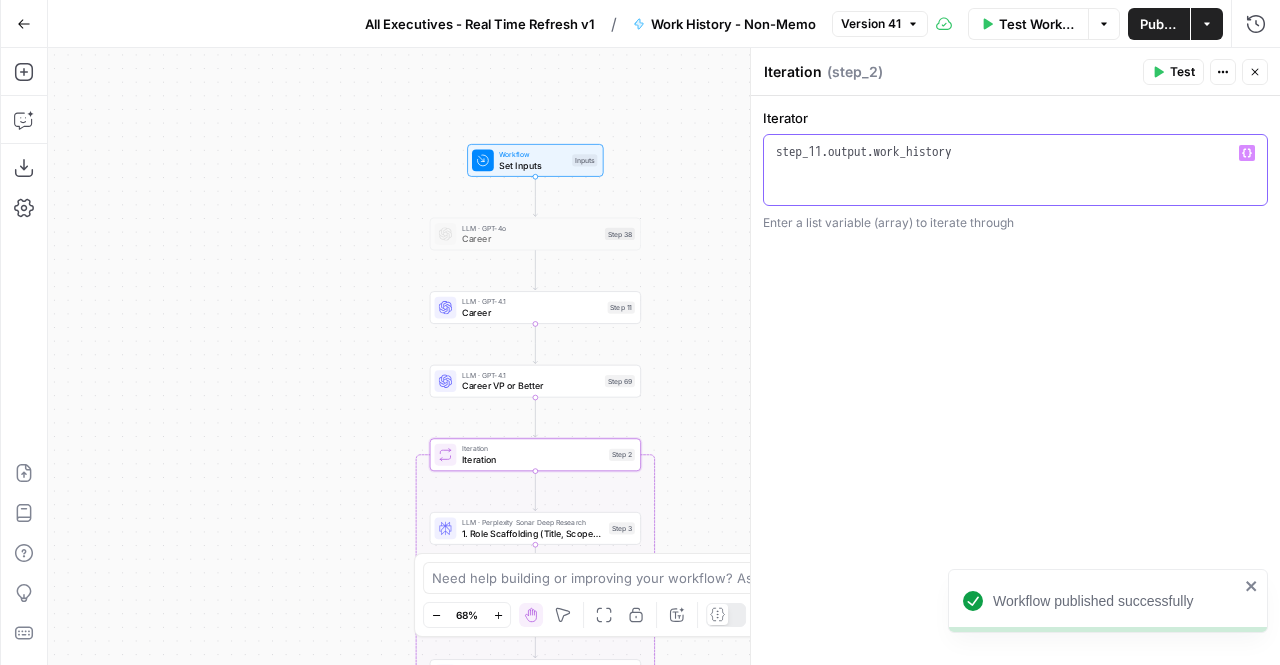click on "step_11 . output . work_history" at bounding box center [1016, 188] 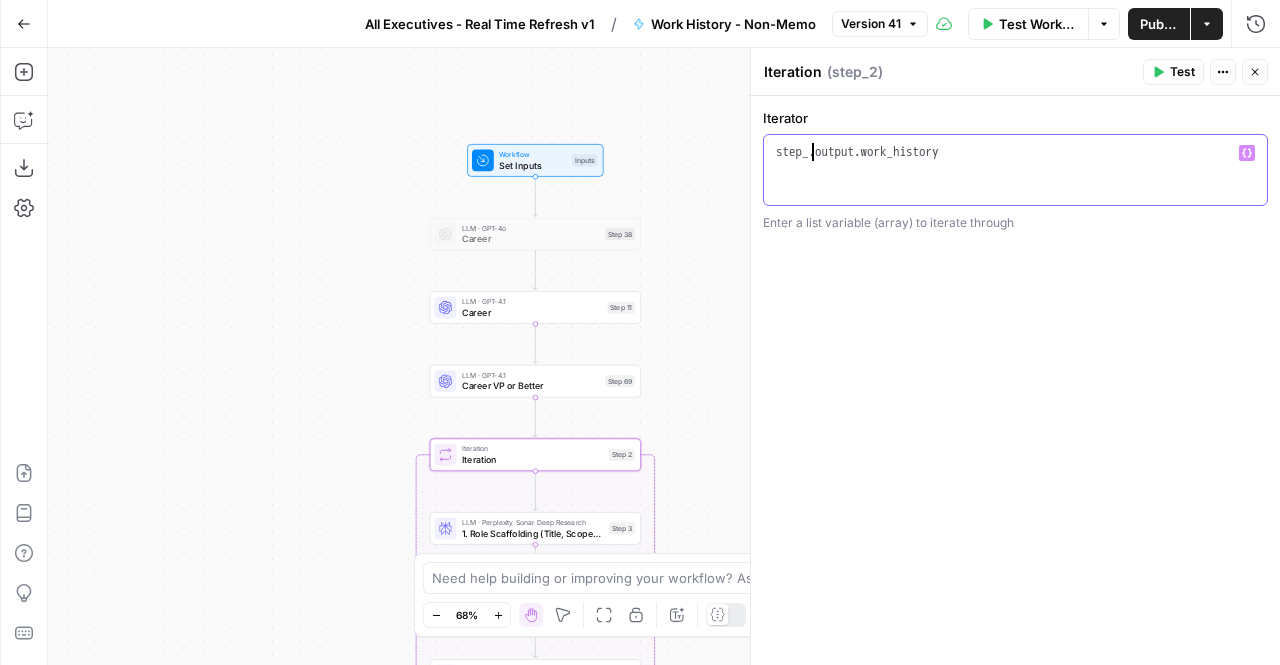 scroll, scrollTop: 8, scrollLeft: 3, axis: both 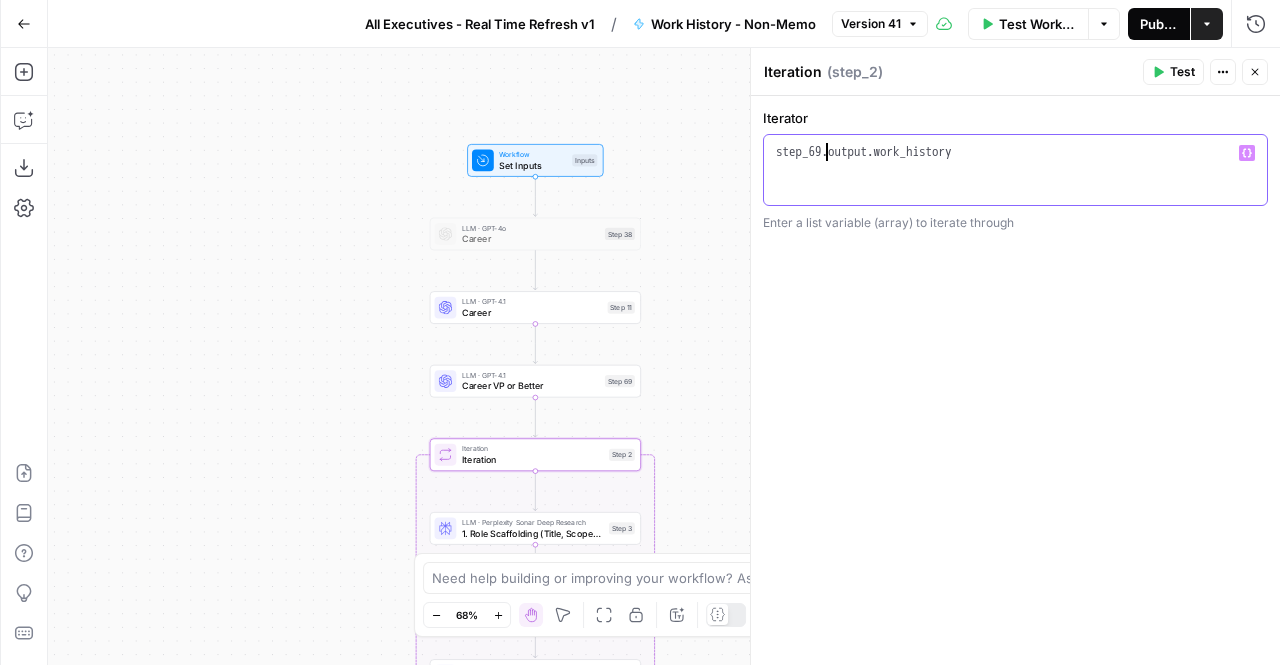 type on "**********" 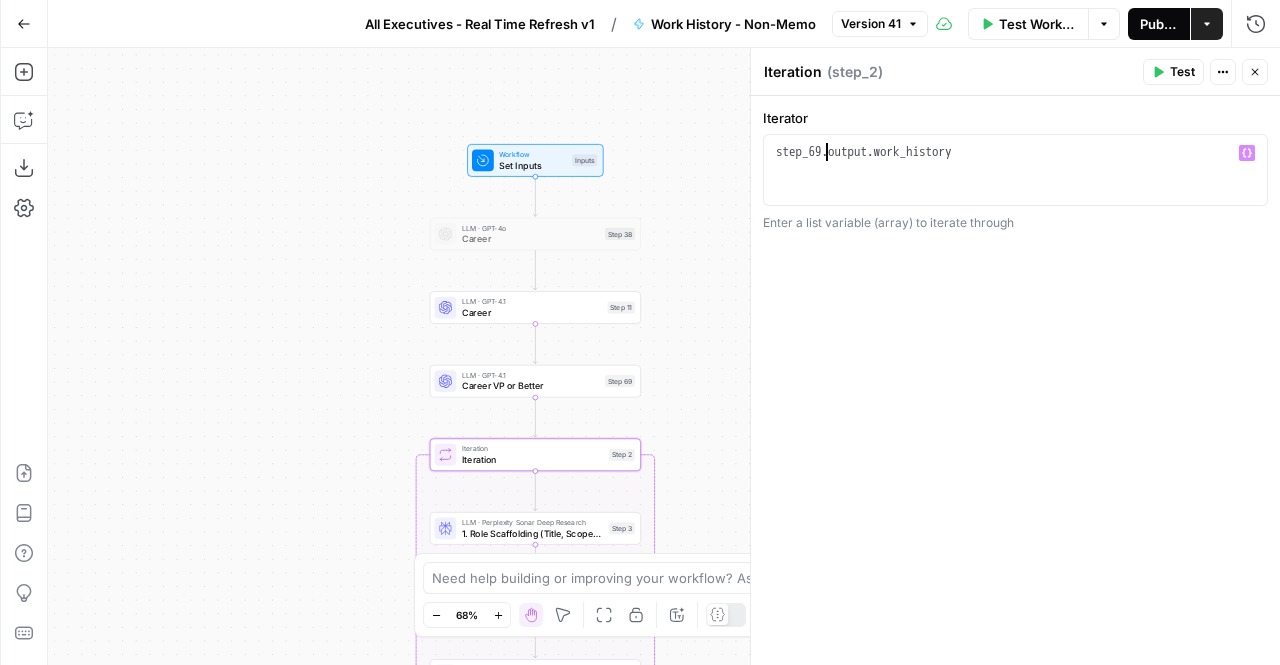 click on "Publish" at bounding box center [1159, 24] 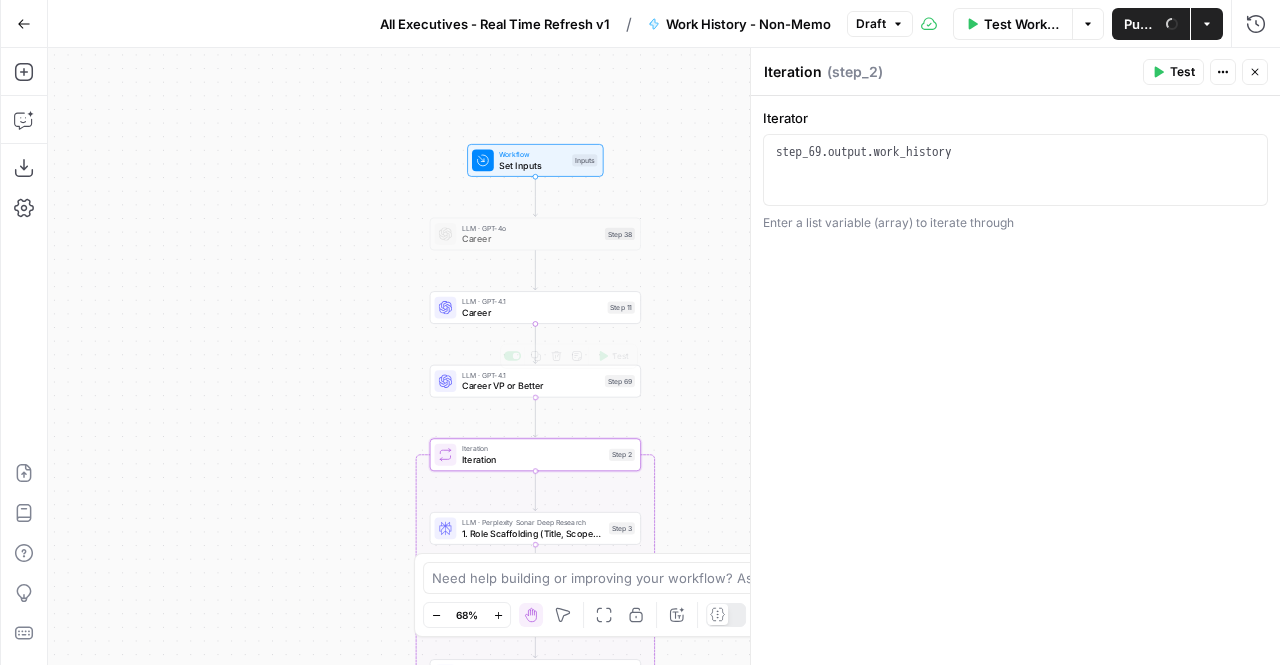 click on "Career VP or Better" at bounding box center [531, 386] 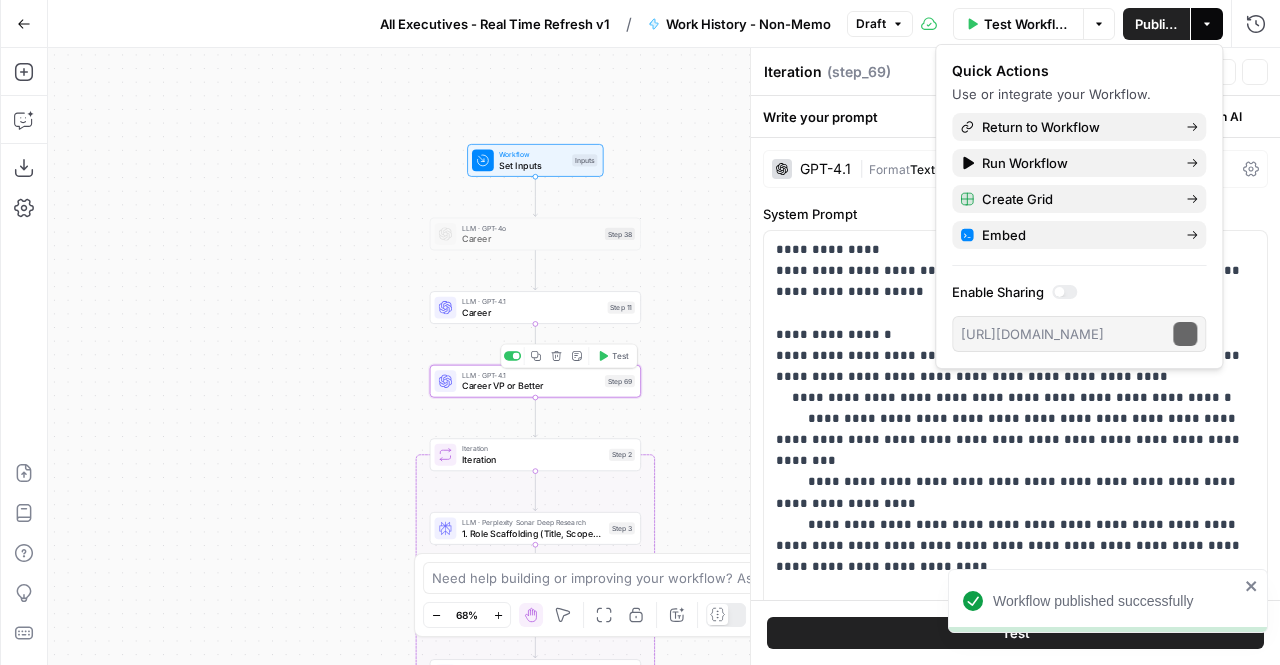 type on "Career VP or Better" 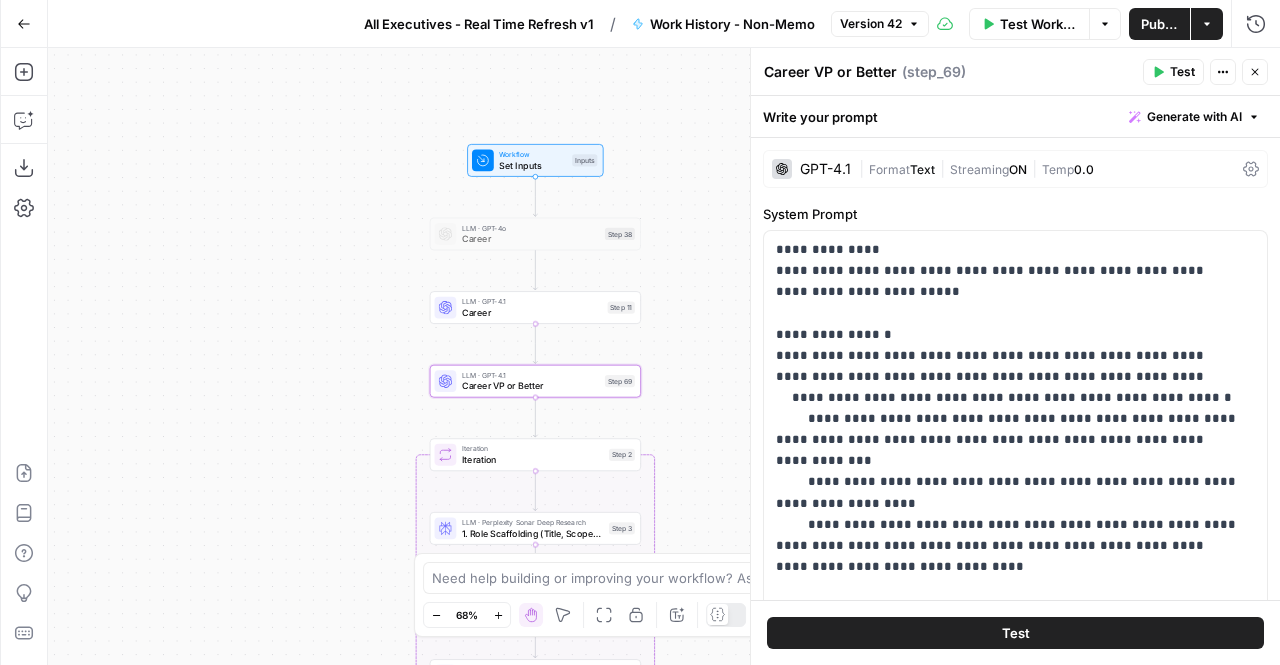 click on "Career" at bounding box center [532, 313] 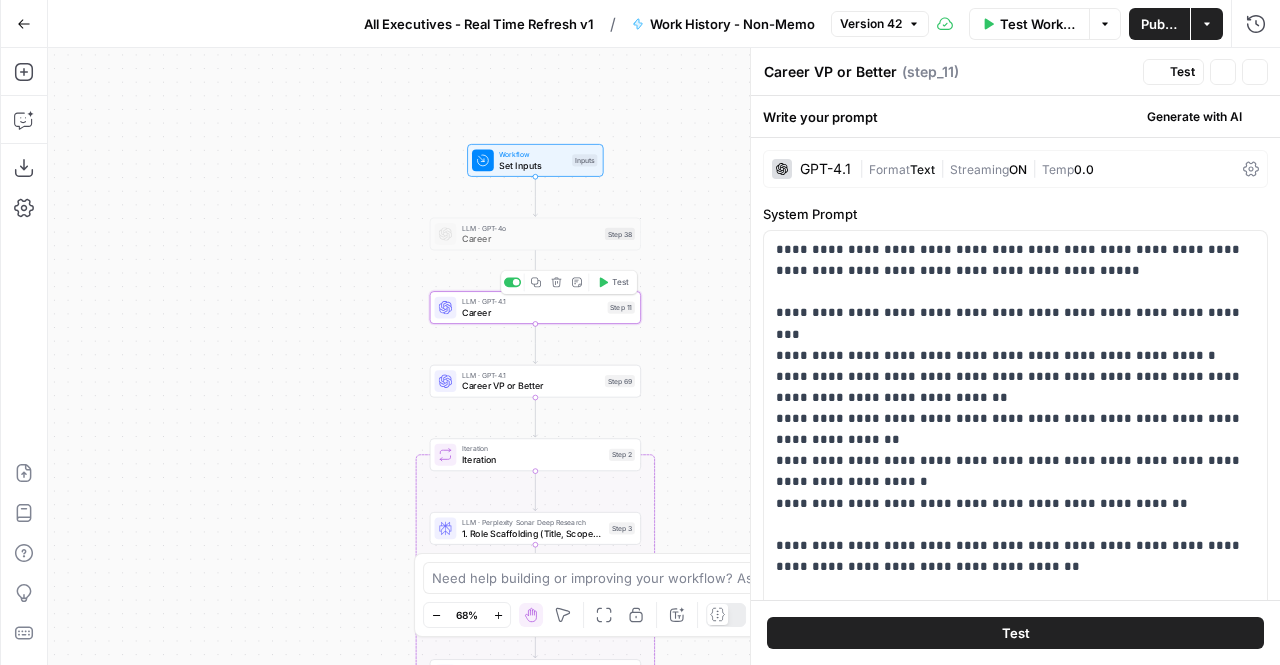 type on "Career" 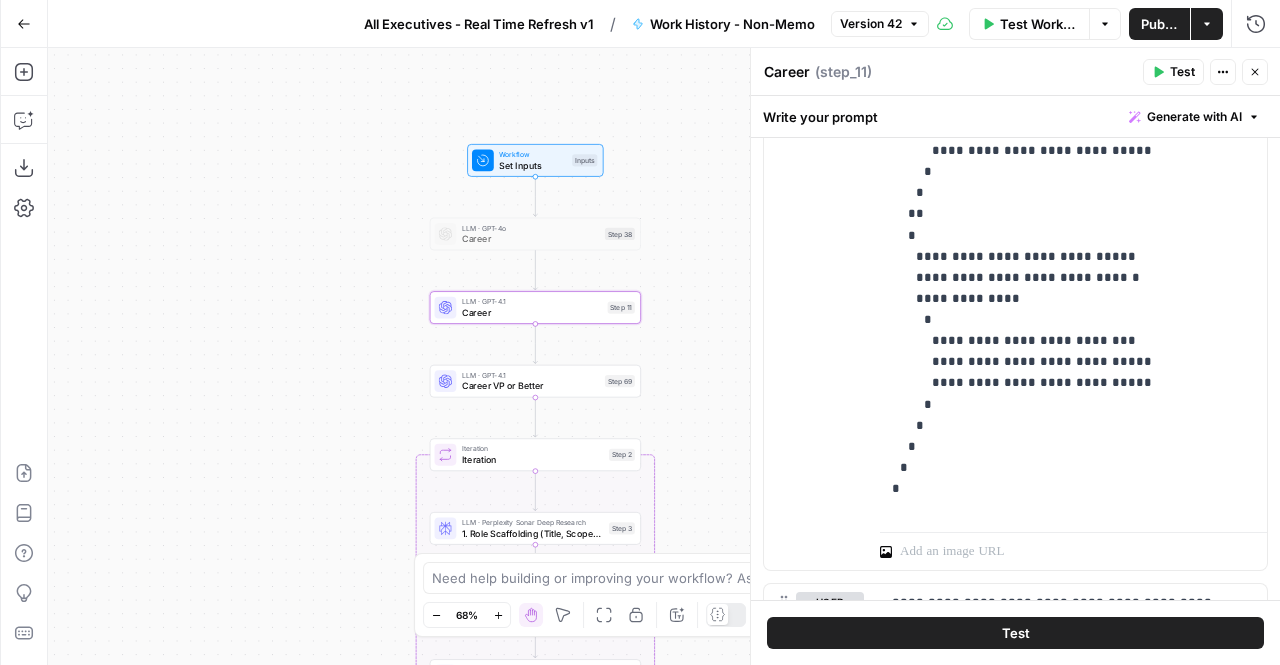 scroll, scrollTop: 1728, scrollLeft: 0, axis: vertical 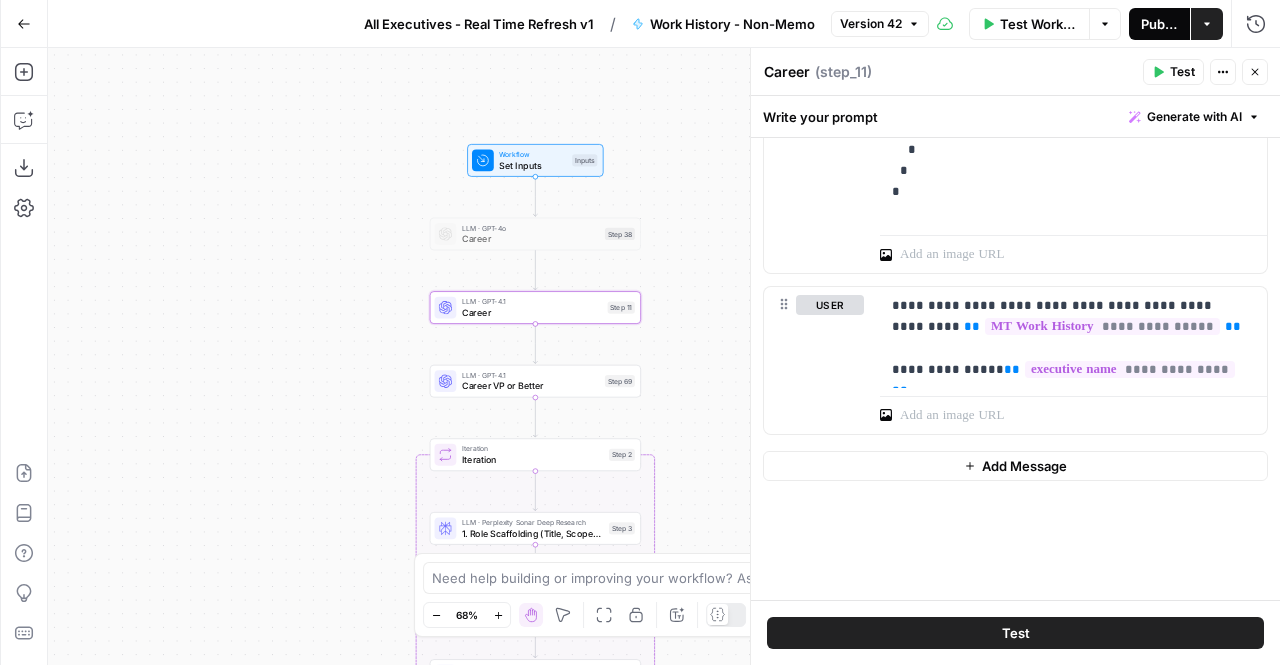 click on "Publish" at bounding box center [1159, 24] 